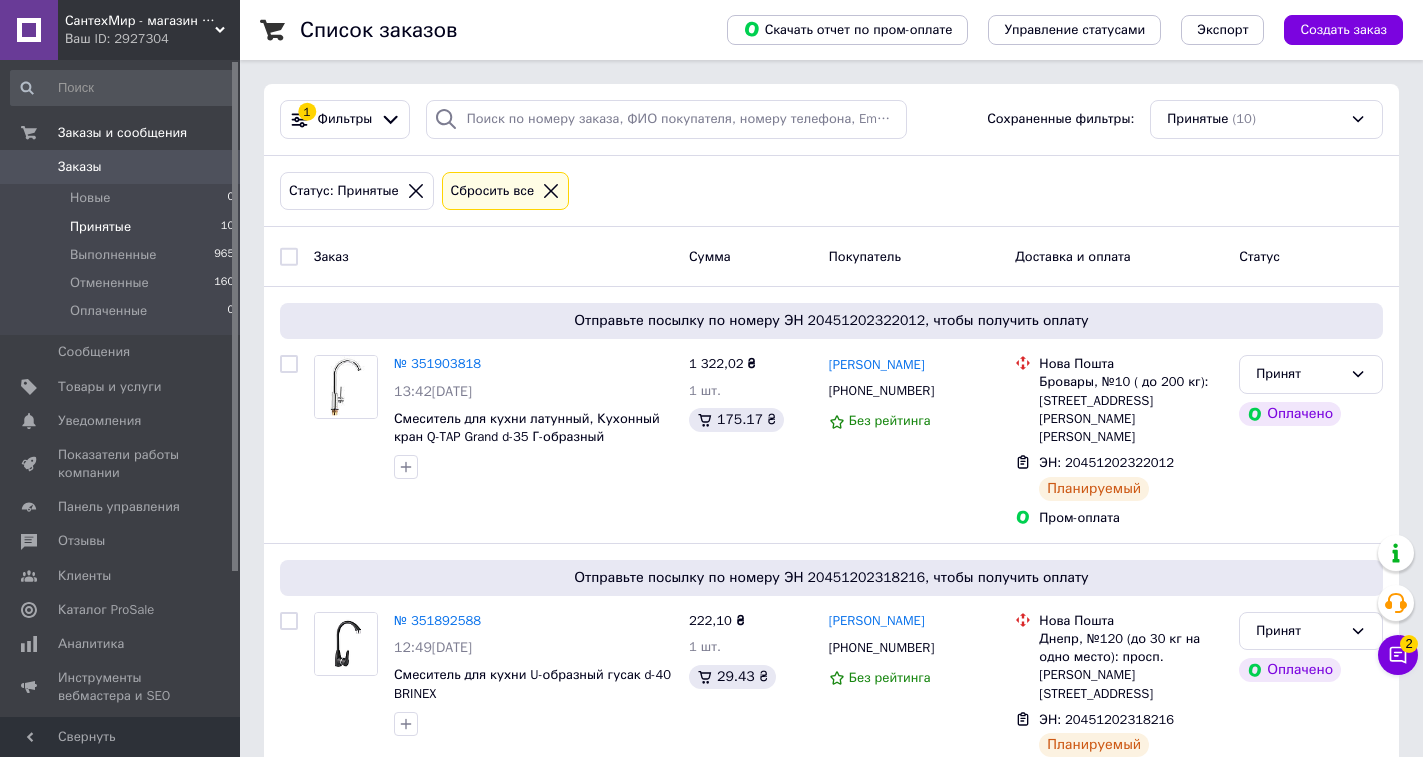 scroll, scrollTop: 42, scrollLeft: 0, axis: vertical 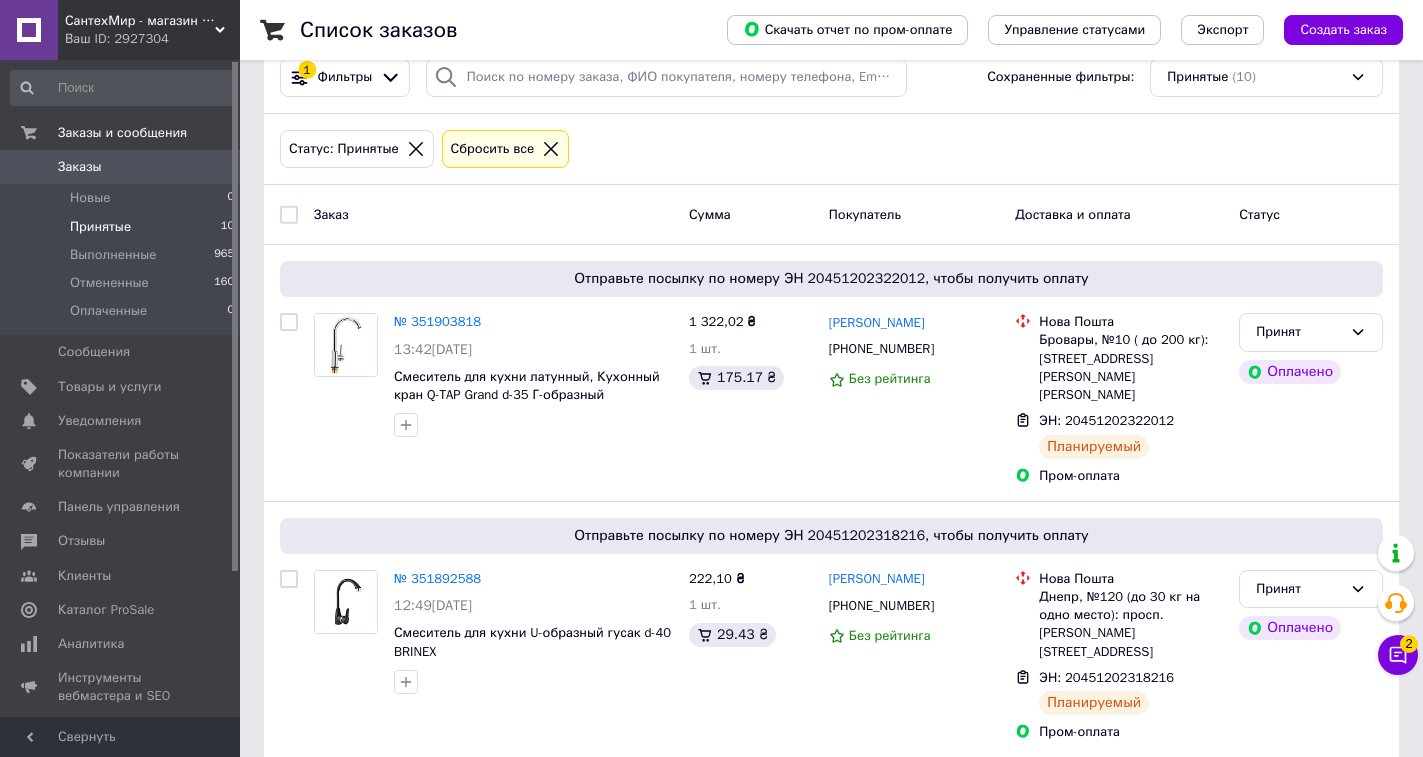 click on "Статус: Принятые Сбросить все" at bounding box center (831, 149) 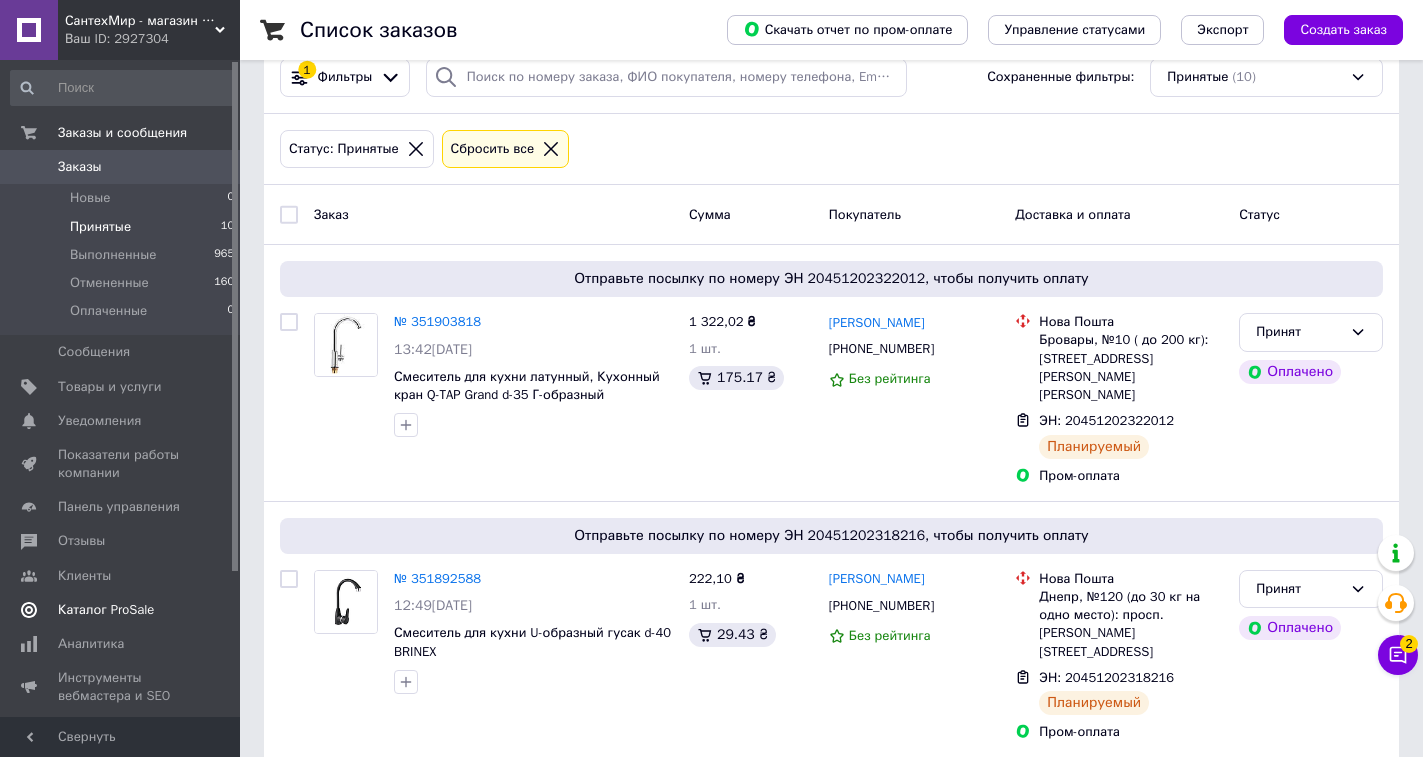 click on "Каталог ProSale" at bounding box center (106, 610) 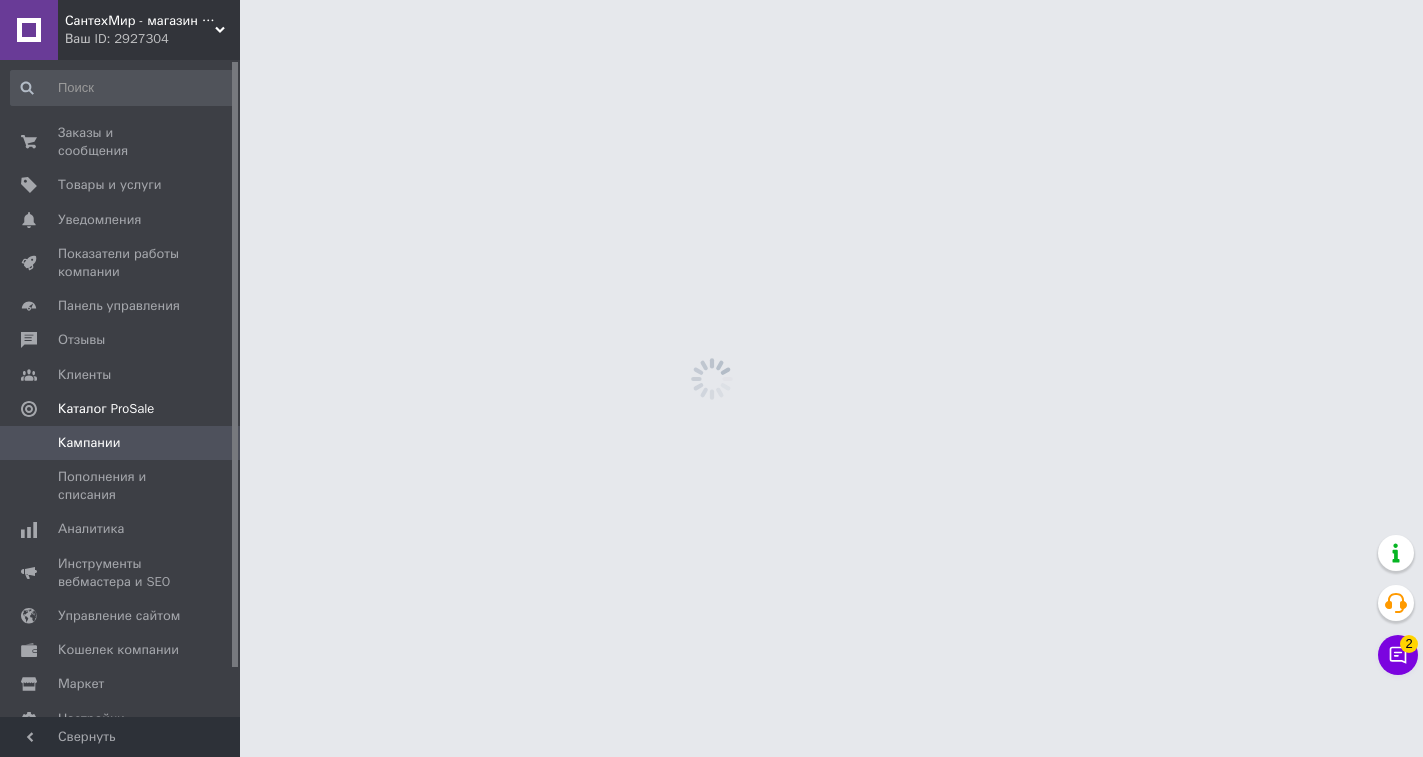 scroll, scrollTop: 0, scrollLeft: 0, axis: both 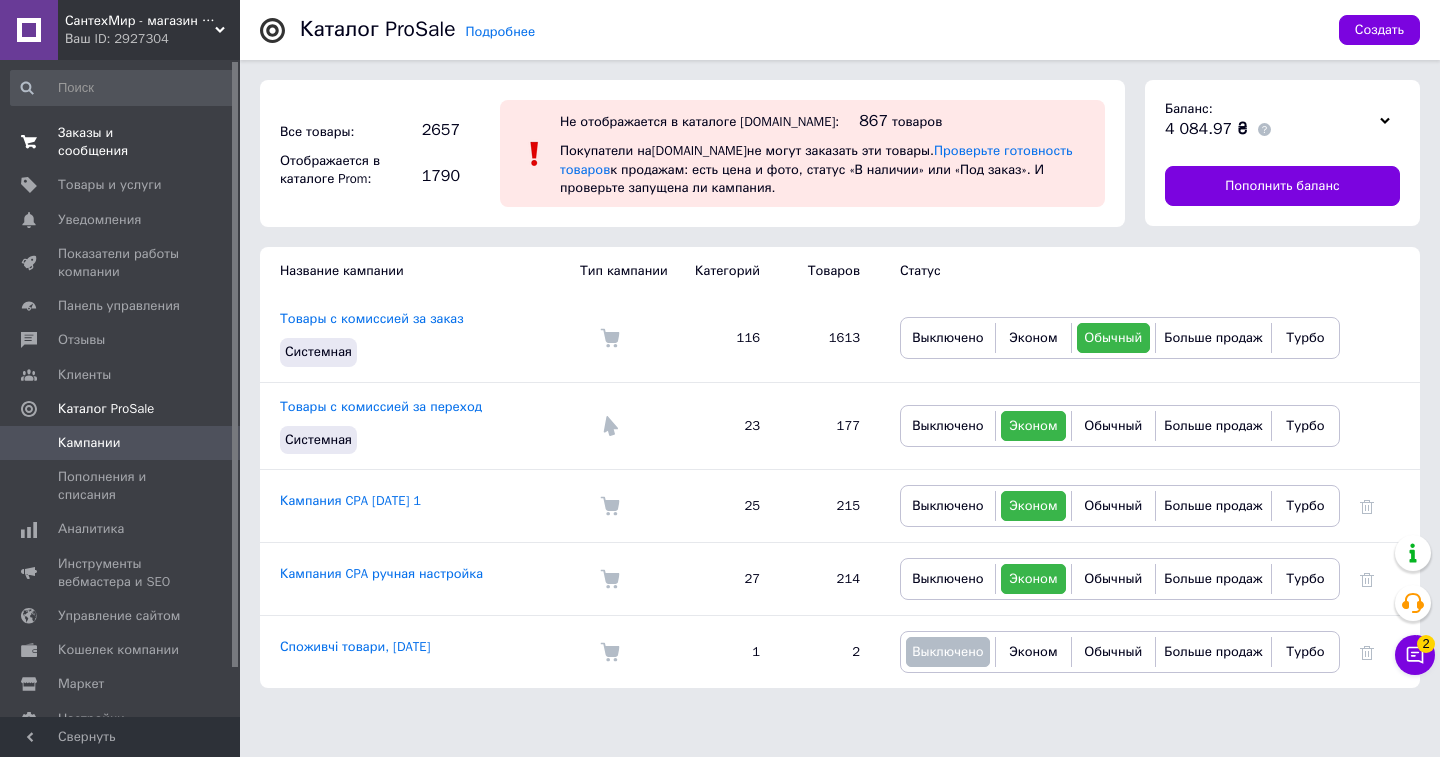 click on "Заказы и сообщения" at bounding box center (121, 142) 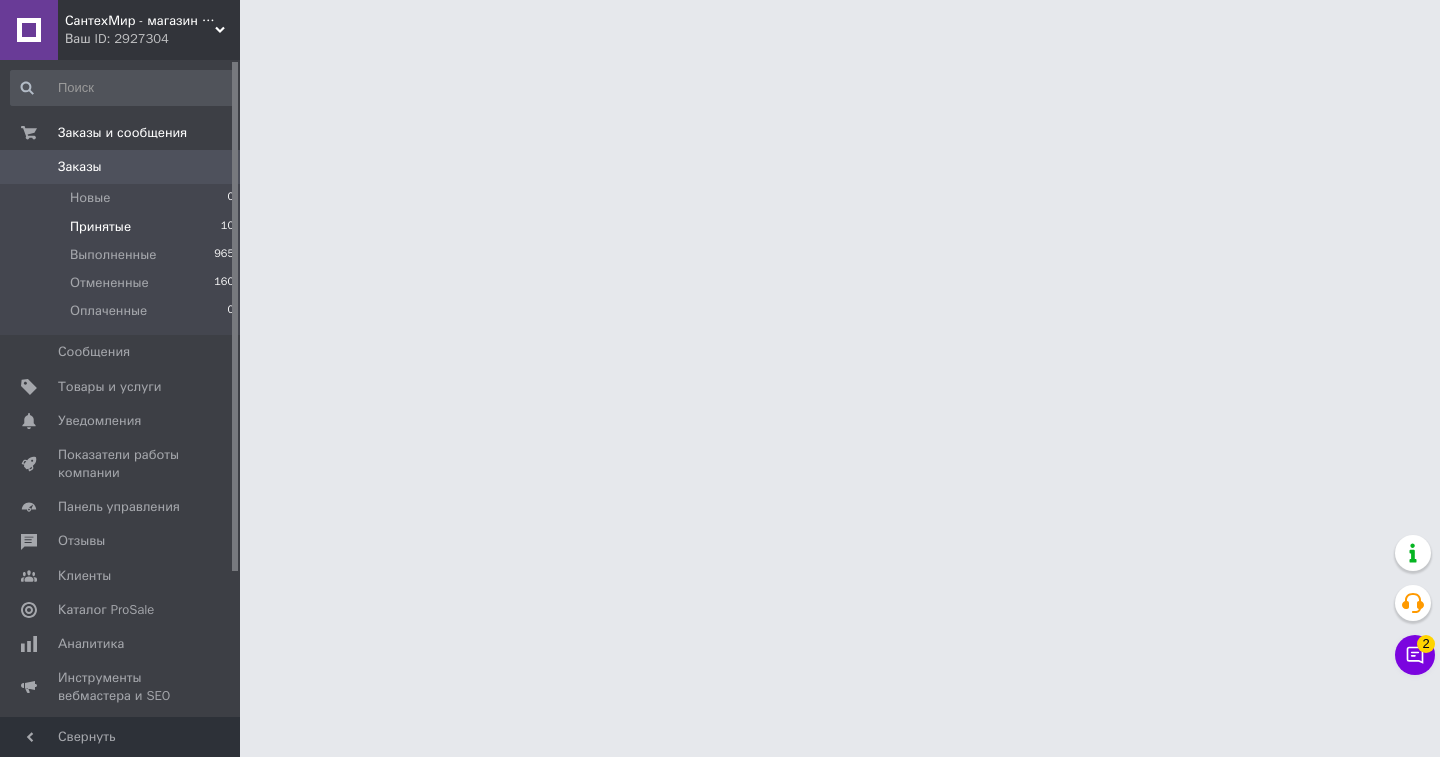 click on "Принятые" at bounding box center [100, 227] 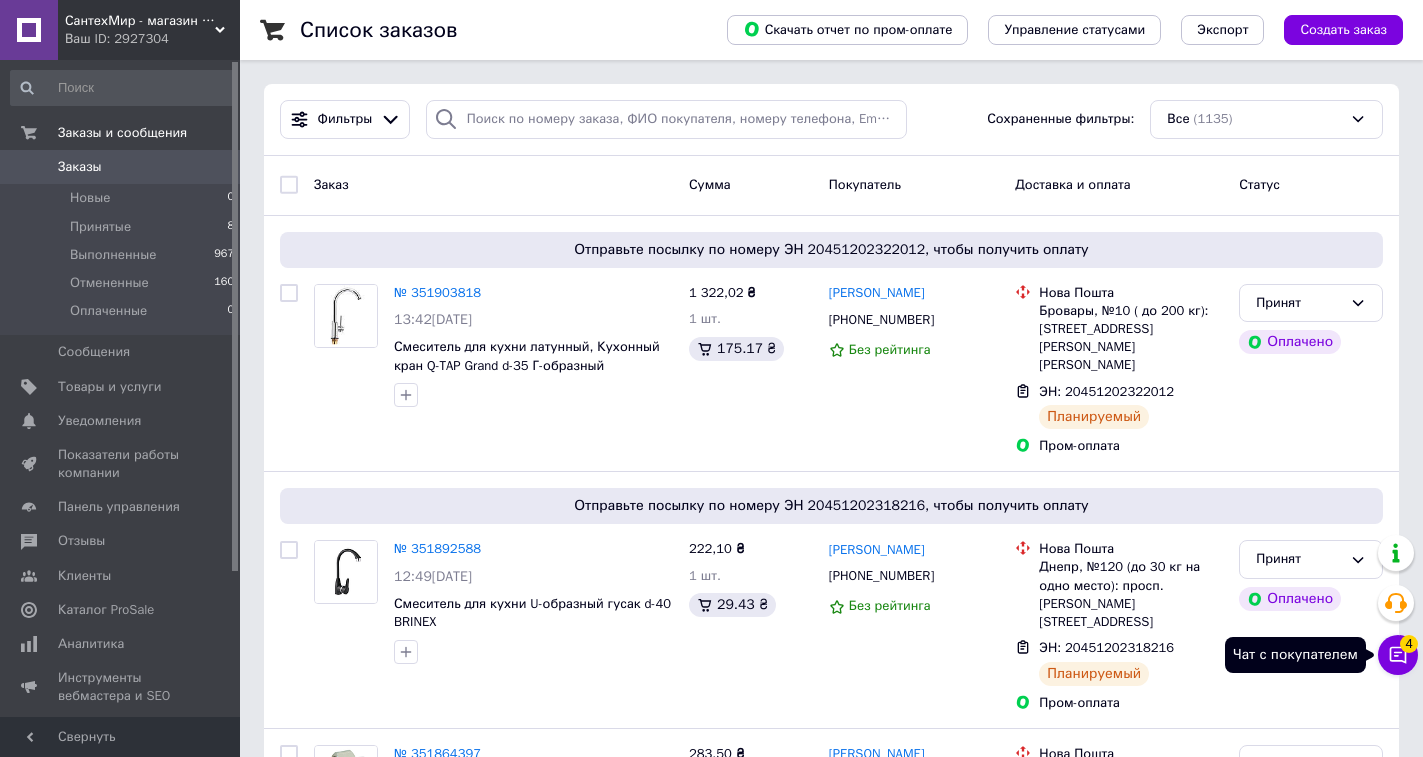 click on "4" at bounding box center (1409, 644) 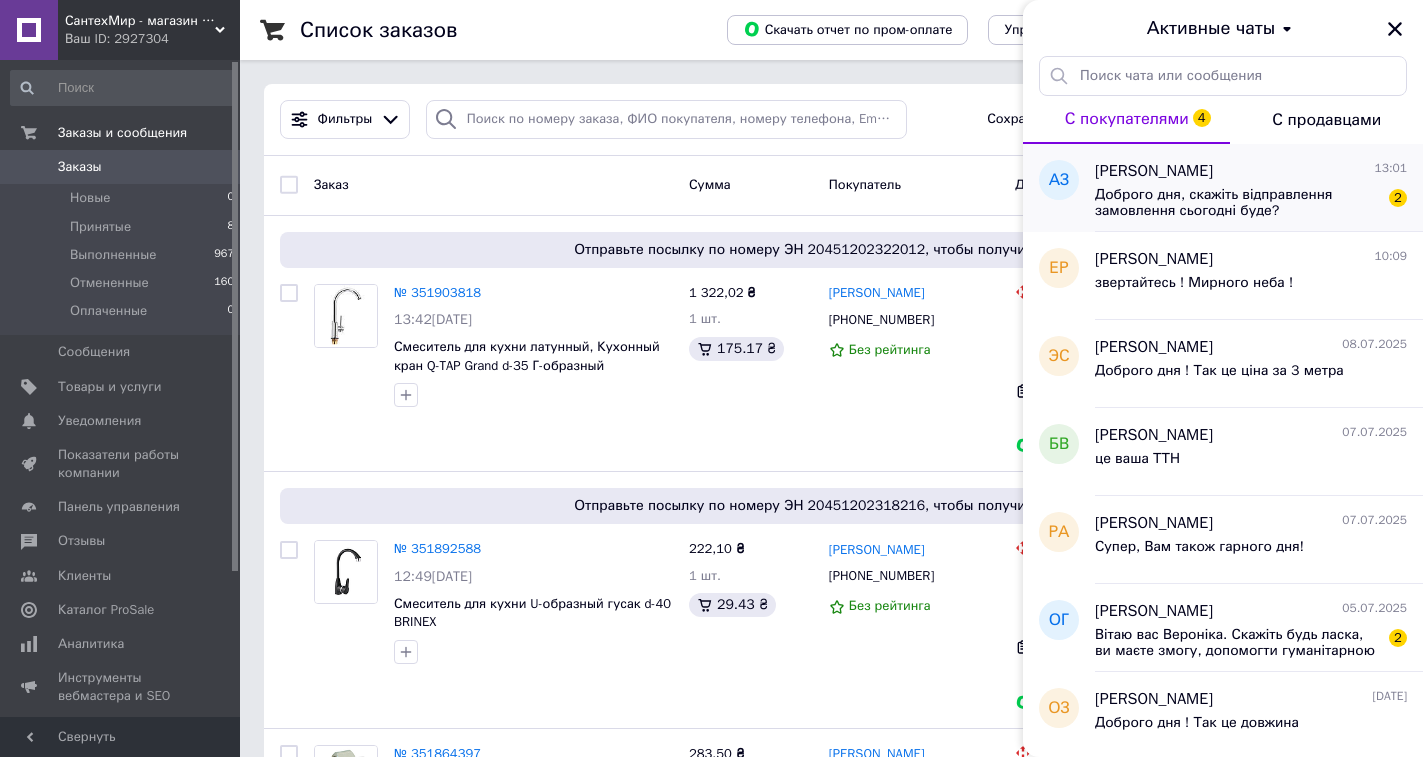 click on "Доброго дня, скажіть відправлення замовлення сьогодні буде?" at bounding box center [1237, 203] 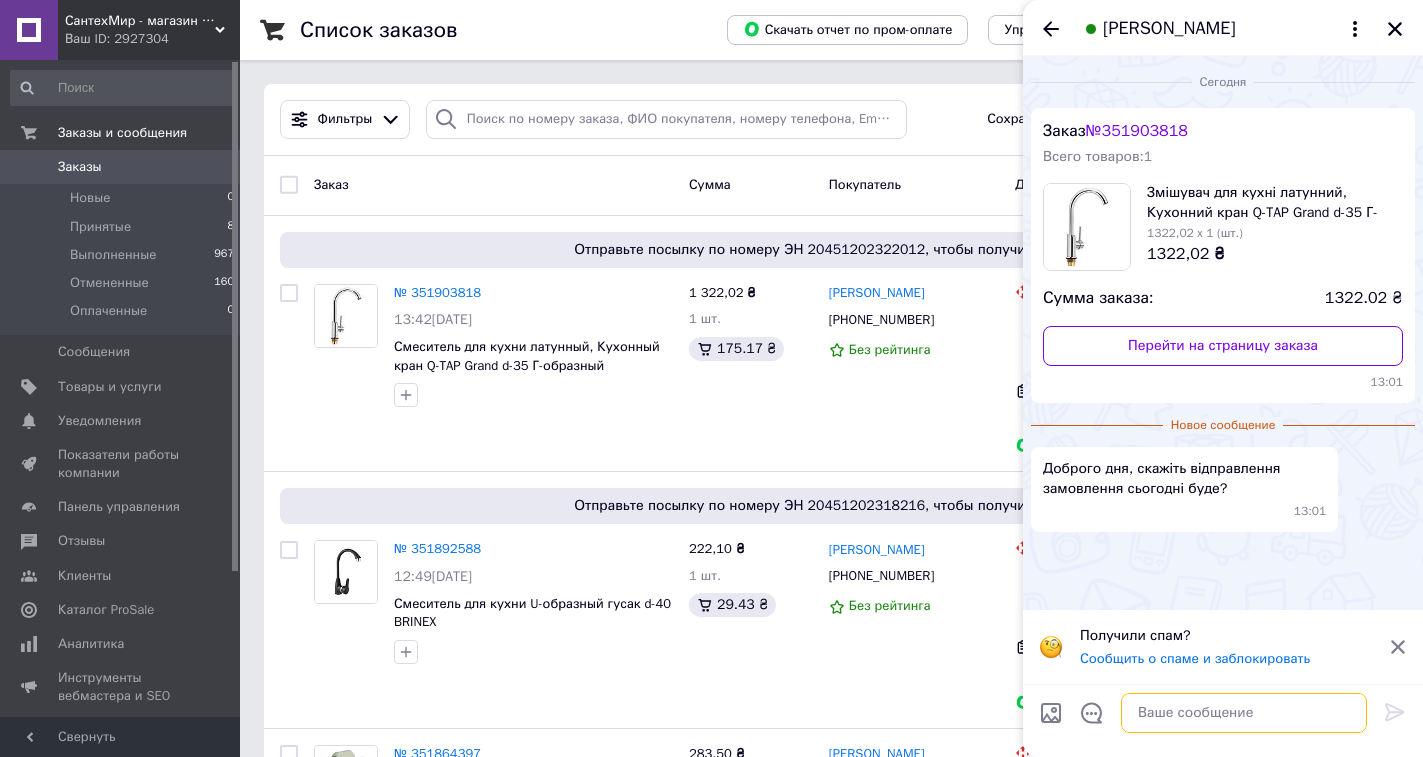 click at bounding box center (1244, 713) 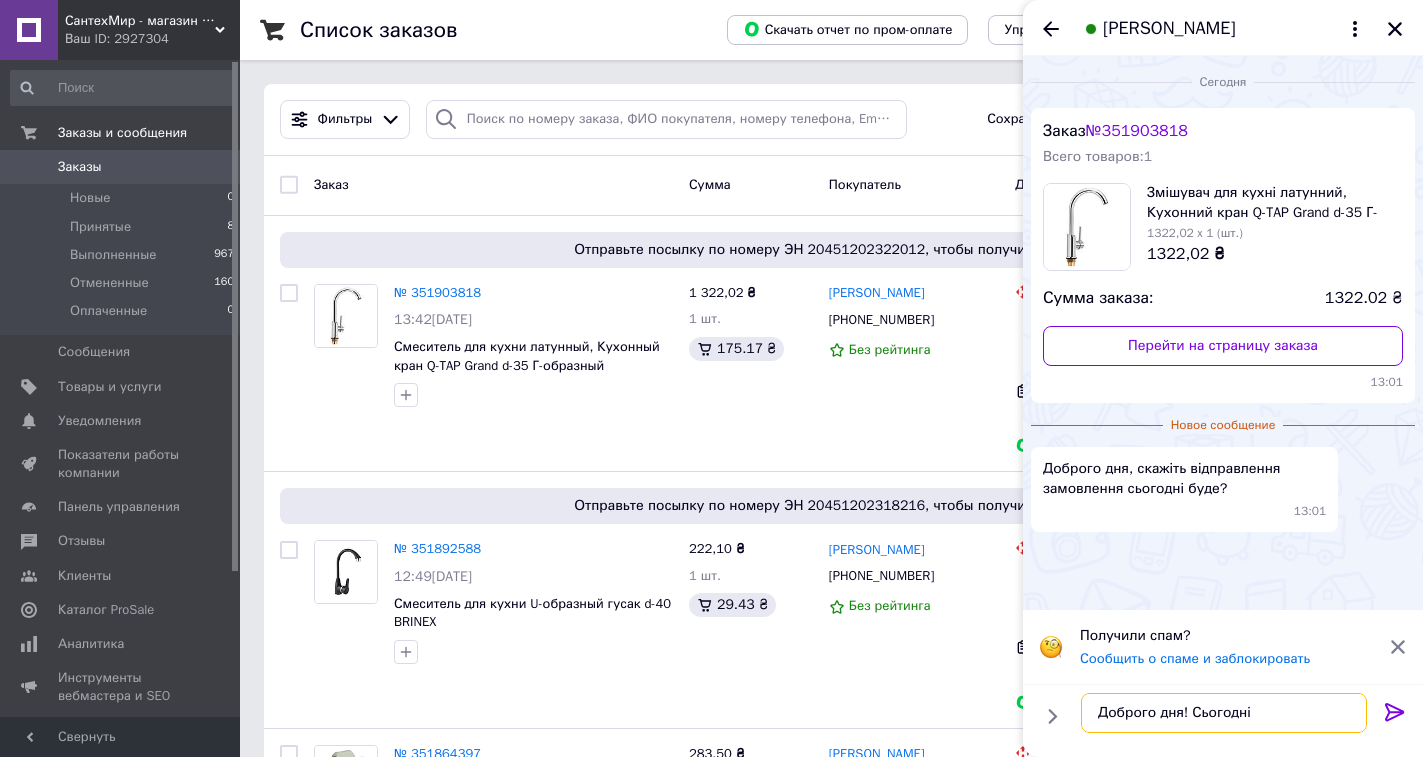 type on "Доброго дня! Сьогодні" 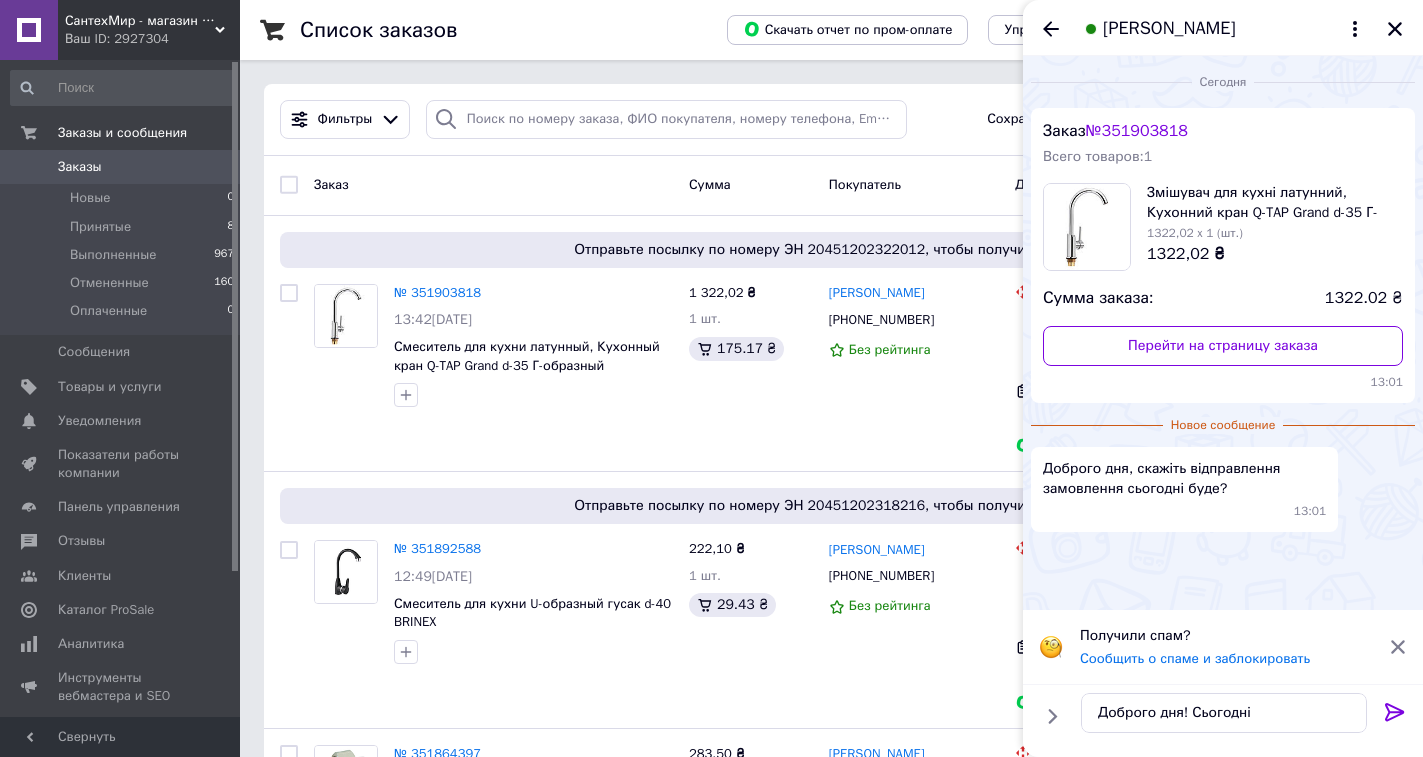 click 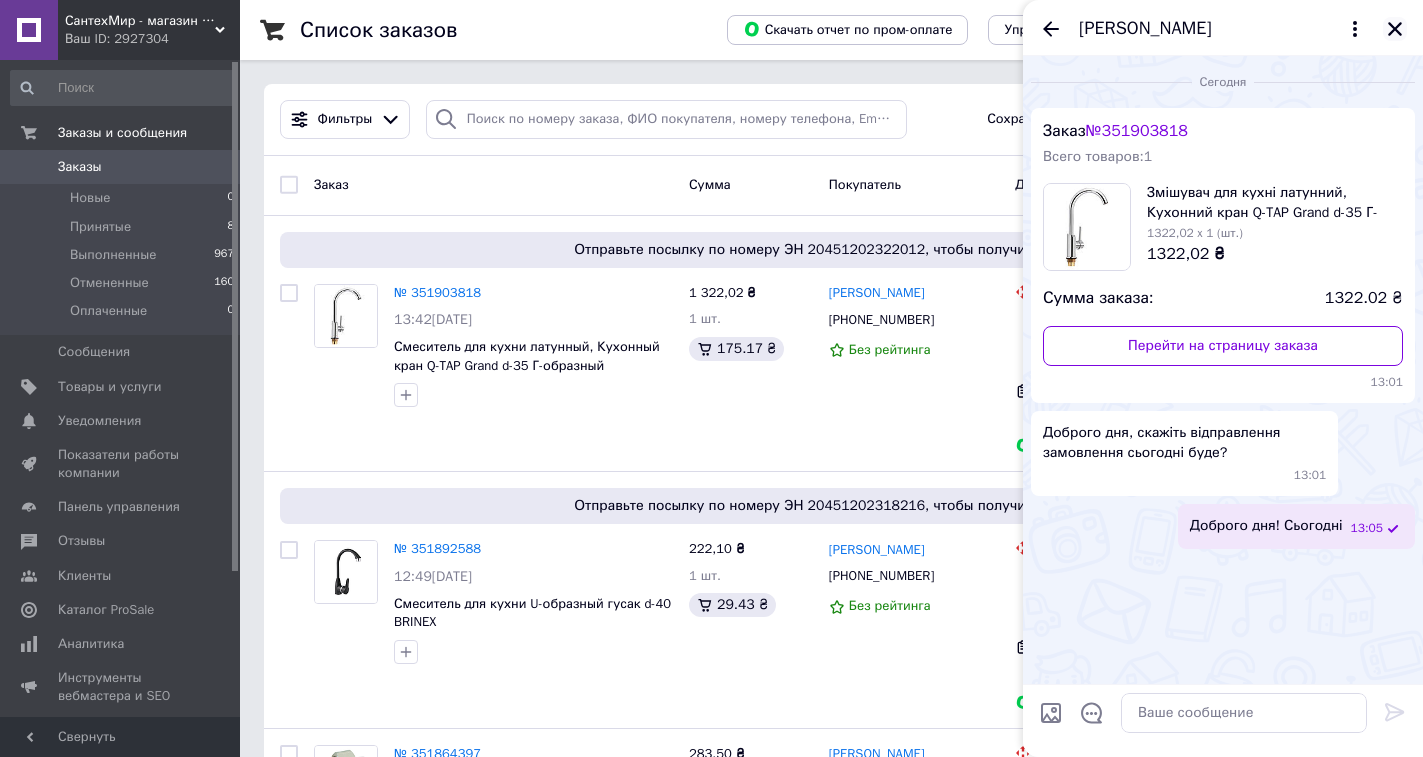 click 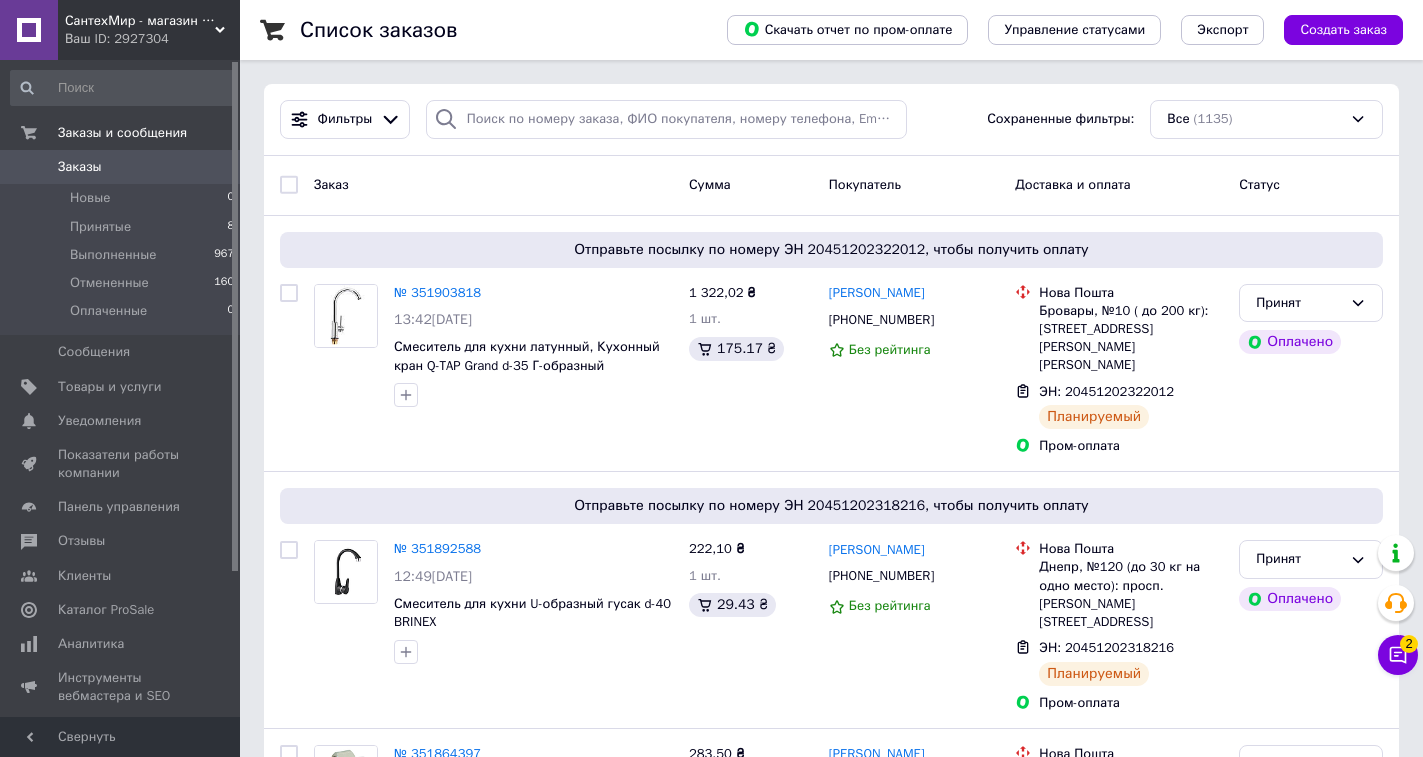 click on "Заказ Сумма Покупатель Доставка и оплата Статус" at bounding box center [831, 186] 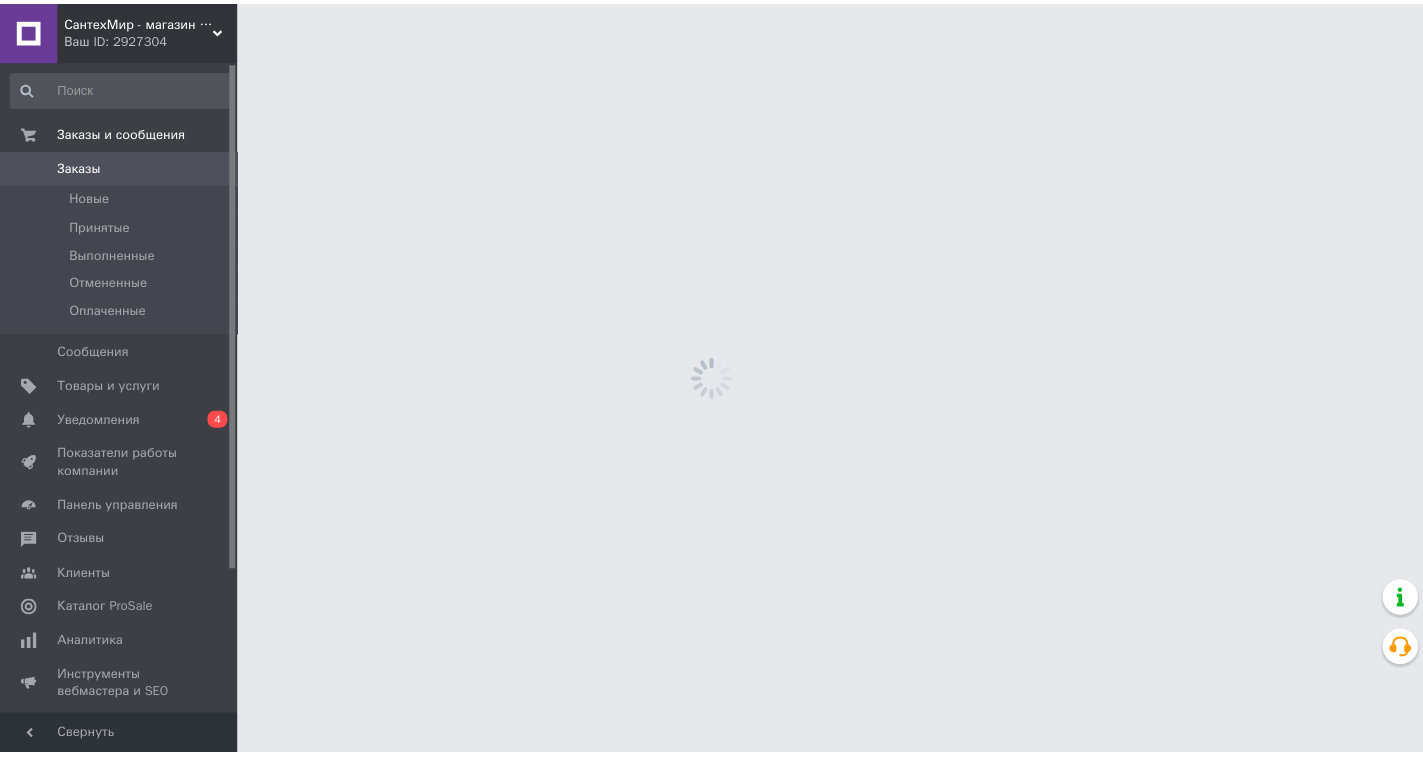 scroll, scrollTop: 0, scrollLeft: 0, axis: both 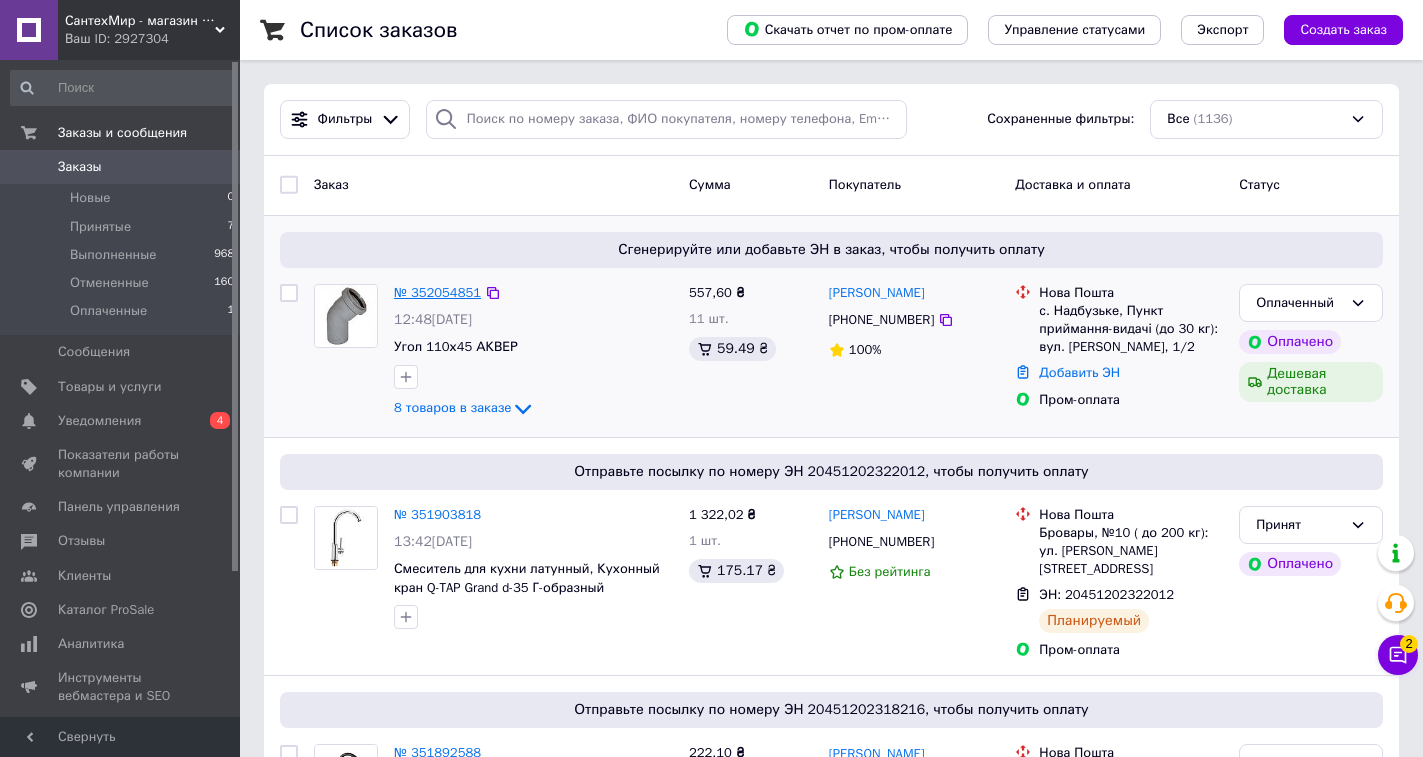click on "№ 352054851" at bounding box center [437, 292] 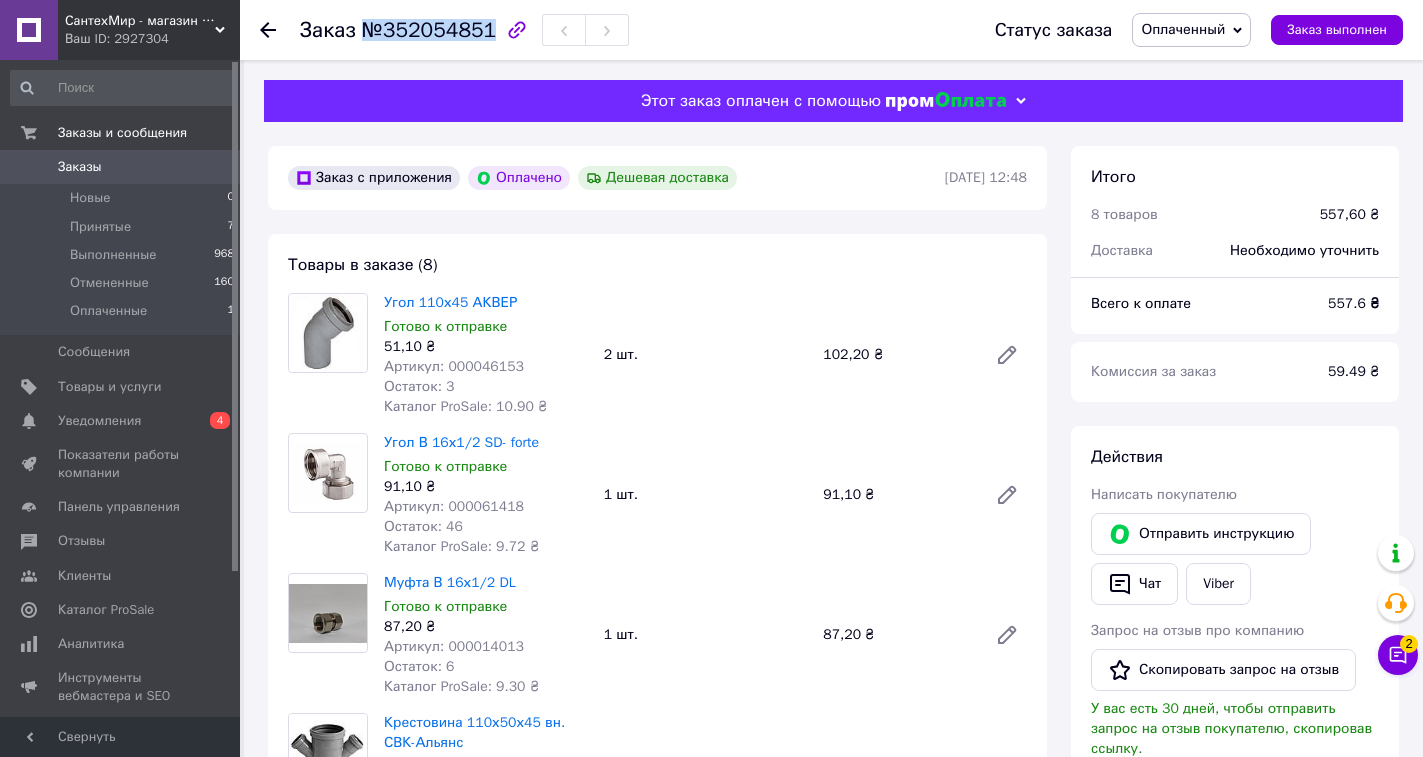 drag, startPoint x: 360, startPoint y: 33, endPoint x: 482, endPoint y: 30, distance: 122.03688 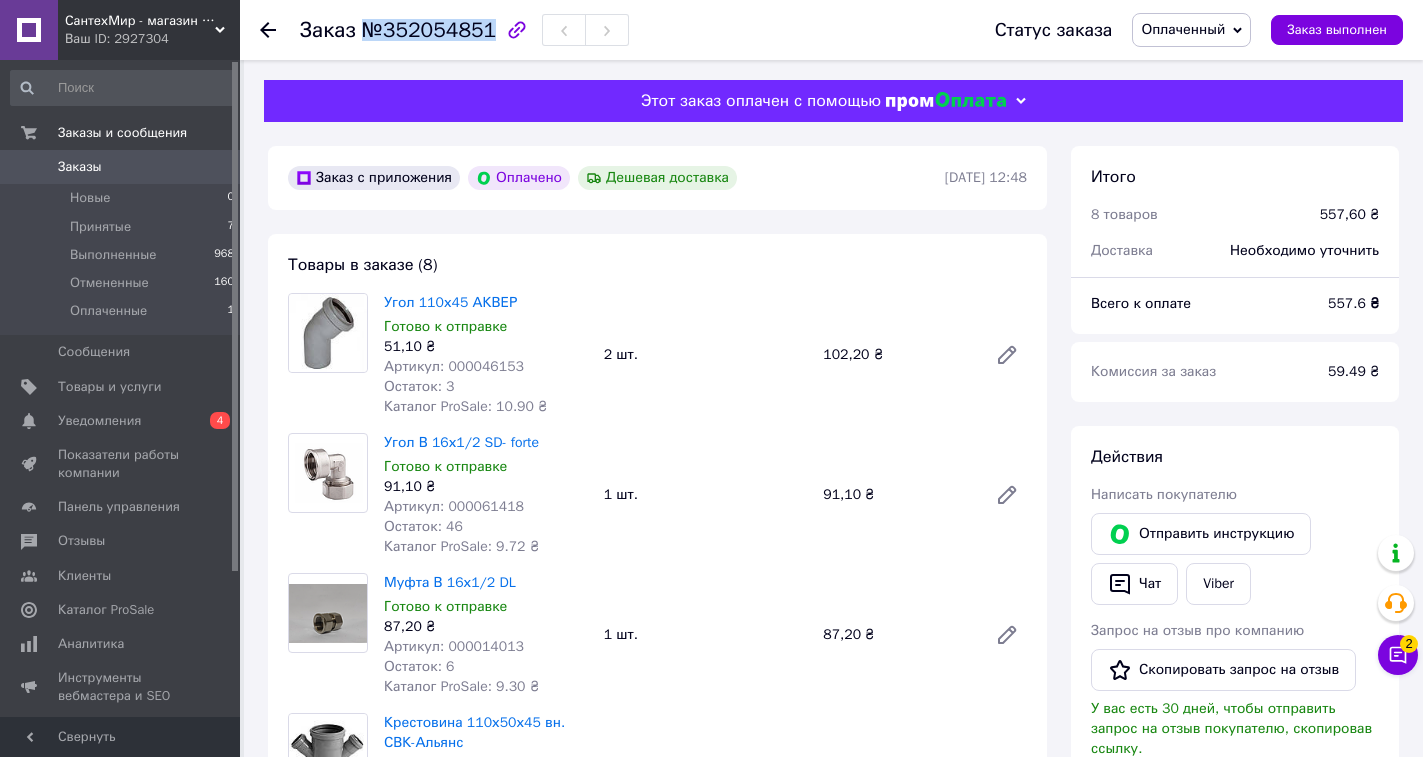 click on "№352054851" at bounding box center (429, 30) 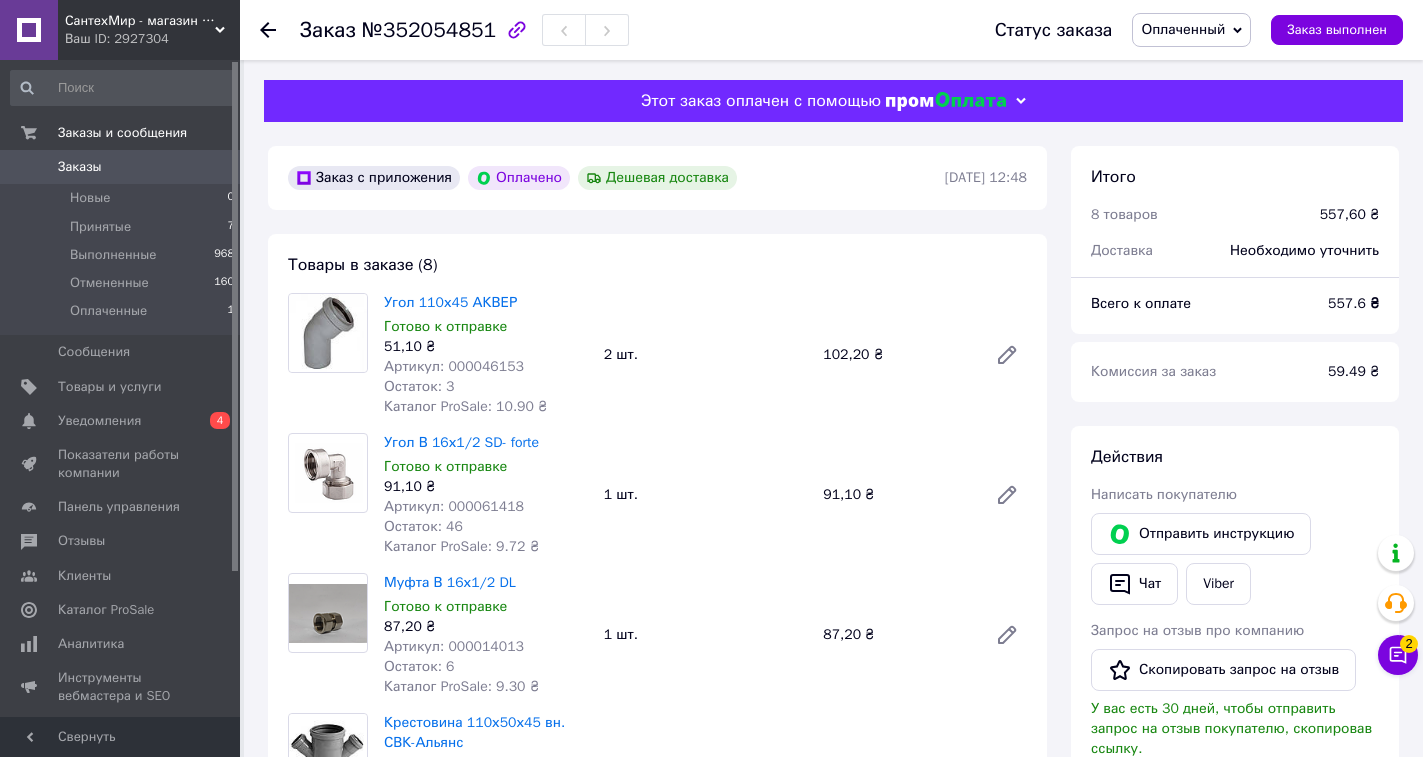 click on "Товары в заказе (8) Угол 110х45 АКВЕР Готово к отправке 51,10 ₴ Артикул: 000046153 Остаток: 3 Каталог ProSale: 10.90 ₴  2 шт. 102,20 ₴ Угол В 16х1/2  SD- forte Готово к отправке 91,10 ₴ Артикул: 000061418 Остаток: 46 Каталог ProSale: 9.72 ₴  1 шт. 91,10 ₴ Муфта В 16х1/2  DL Готово к отправке 87,20 ₴ Артикул: 000014013 Остаток: 6 Каталог ProSale: 9.30 ₴  1 шт. 87,20 ₴ Крестовина 110х50х45 вн.  СВК-Альянс Готово к отправке 84,70 ₴ Артикул: 000062861 Остаток: 12 Каталог ProSale: 9.04 ₴  1 шт. 84,70 ₴ Тройник разборн. В 16х1/2 х16 DL Готово к отправке 72,80 ₴ Артикул: 000038213 Остаток: 5 Каталог ProSale: 7.77 ₴  1 шт. 72,80 ₴ Угол 110х45 вн. СВК-Альянс Готово к отправке 32,70 ₴" at bounding box center (657, 883) 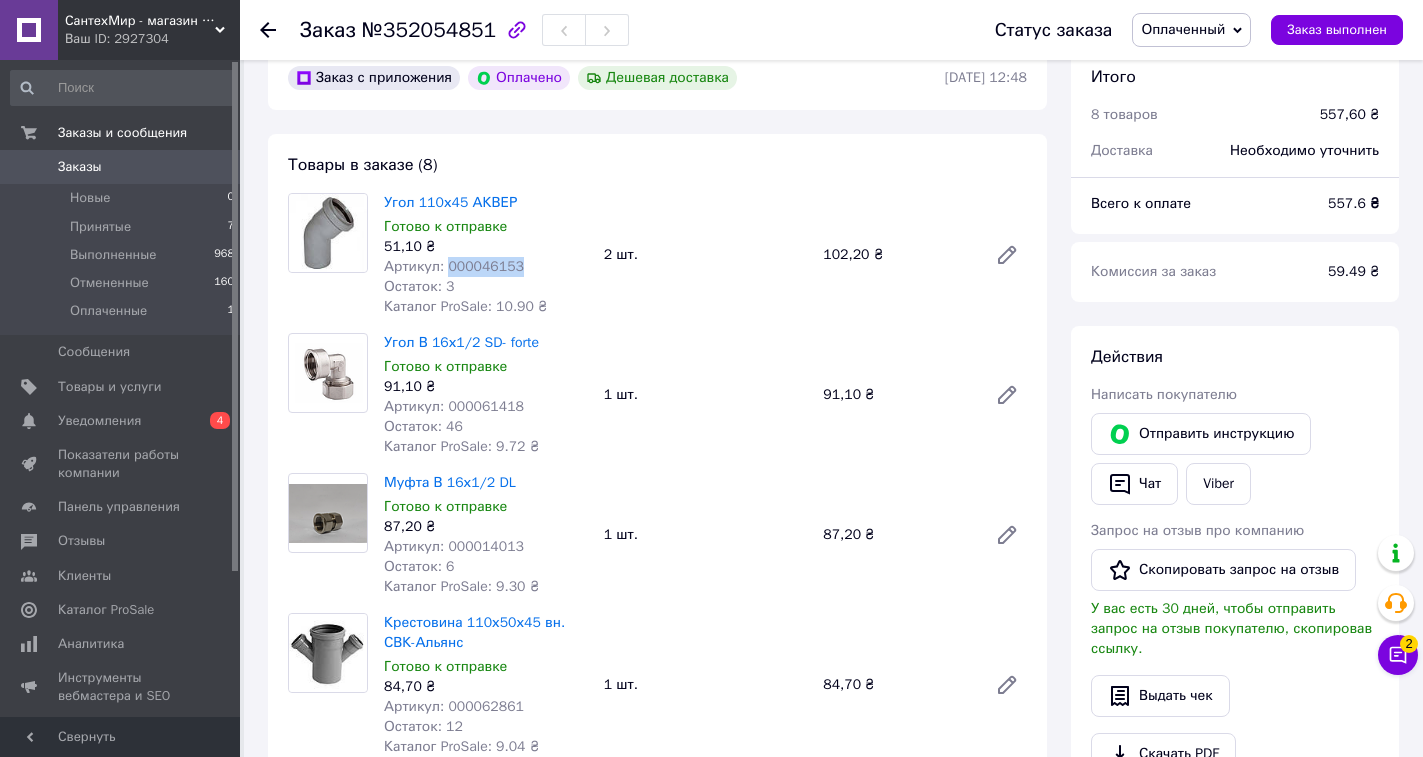 drag, startPoint x: 539, startPoint y: 262, endPoint x: 442, endPoint y: 265, distance: 97.04638 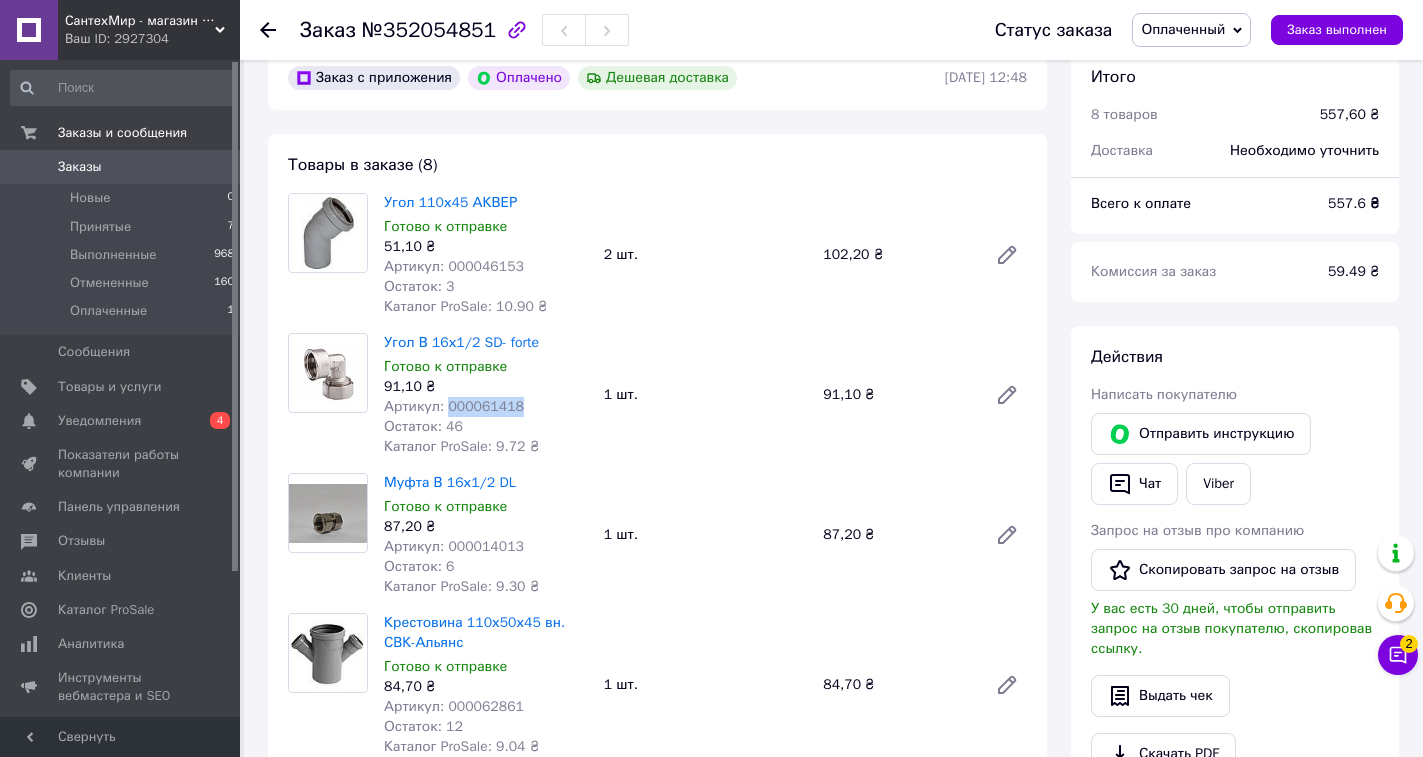 drag, startPoint x: 520, startPoint y: 407, endPoint x: 441, endPoint y: 410, distance: 79.05694 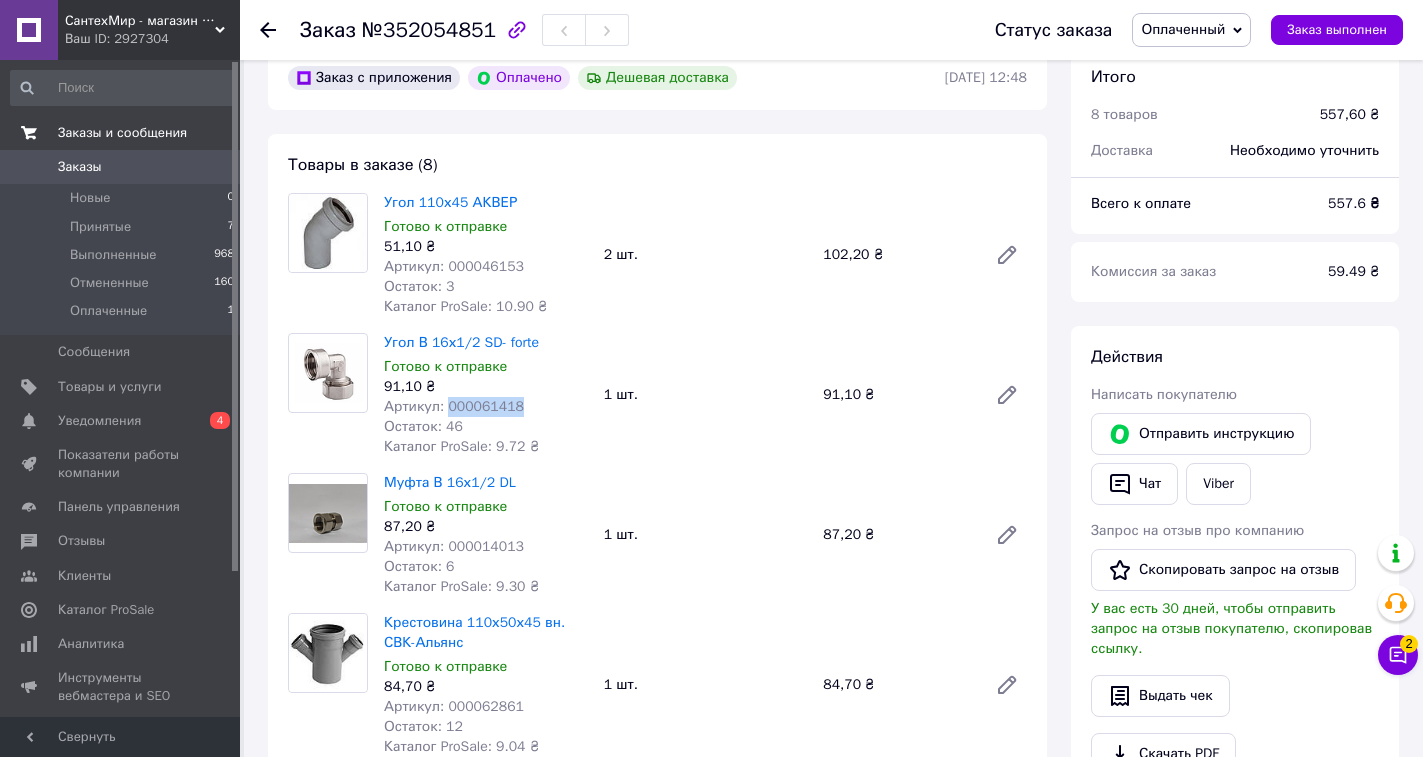 copy on "000061418" 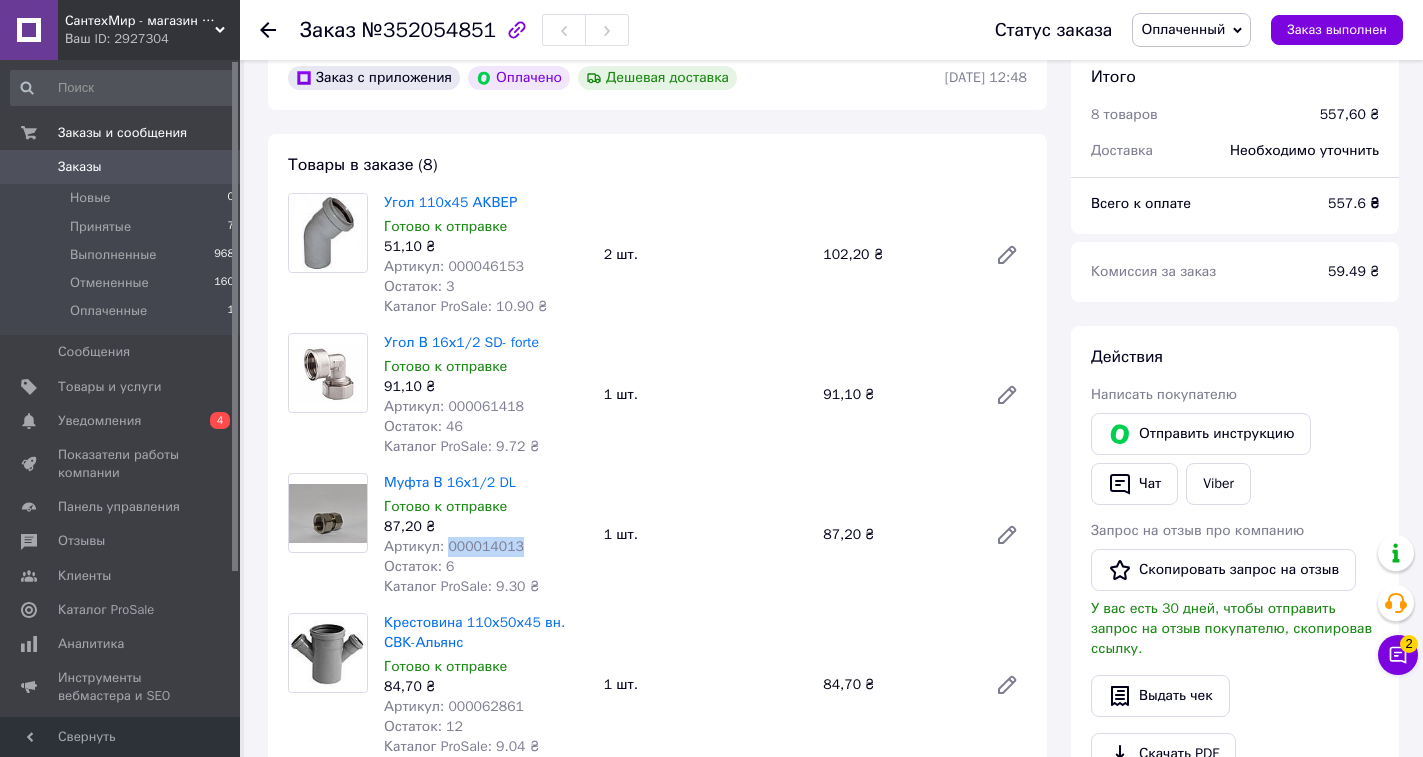 drag, startPoint x: 467, startPoint y: 555, endPoint x: 443, endPoint y: 556, distance: 24.020824 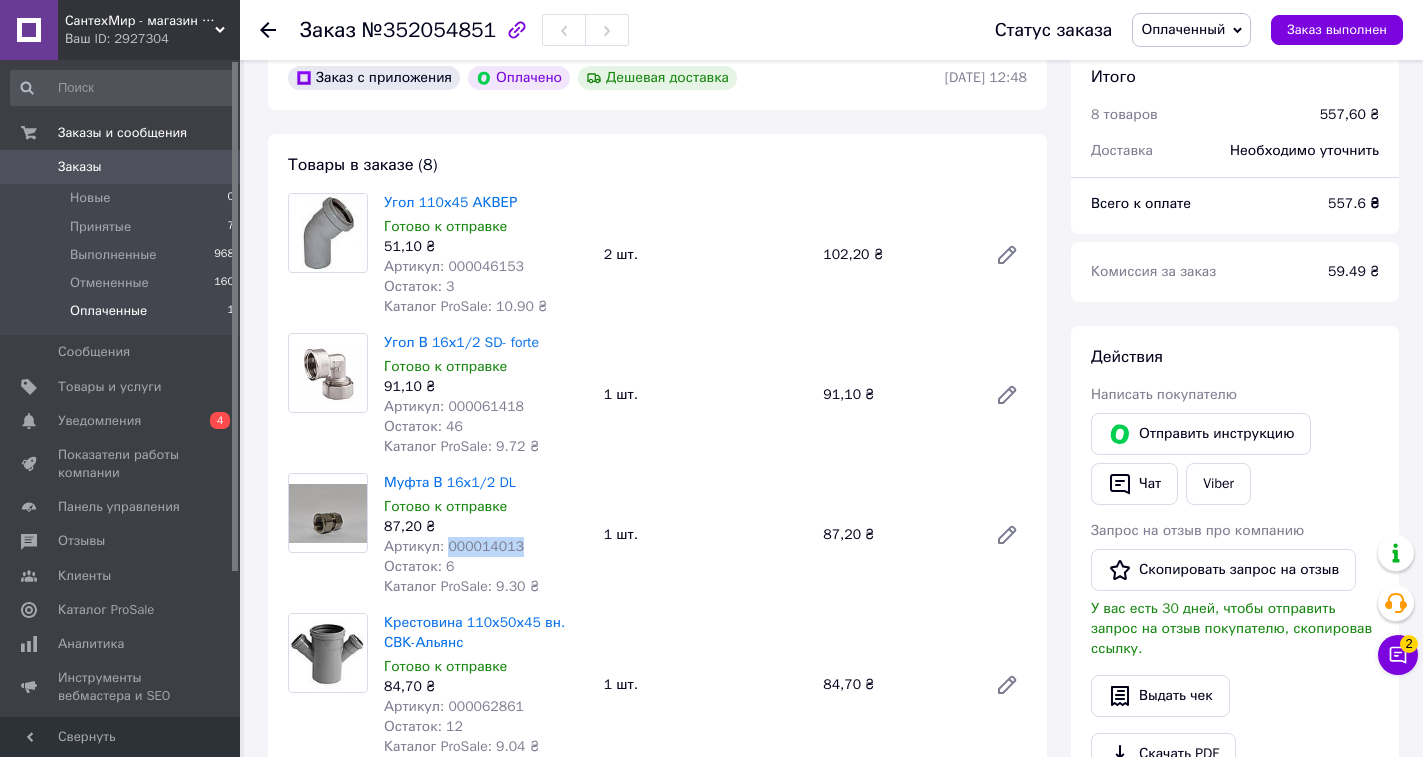 copy on "000014013" 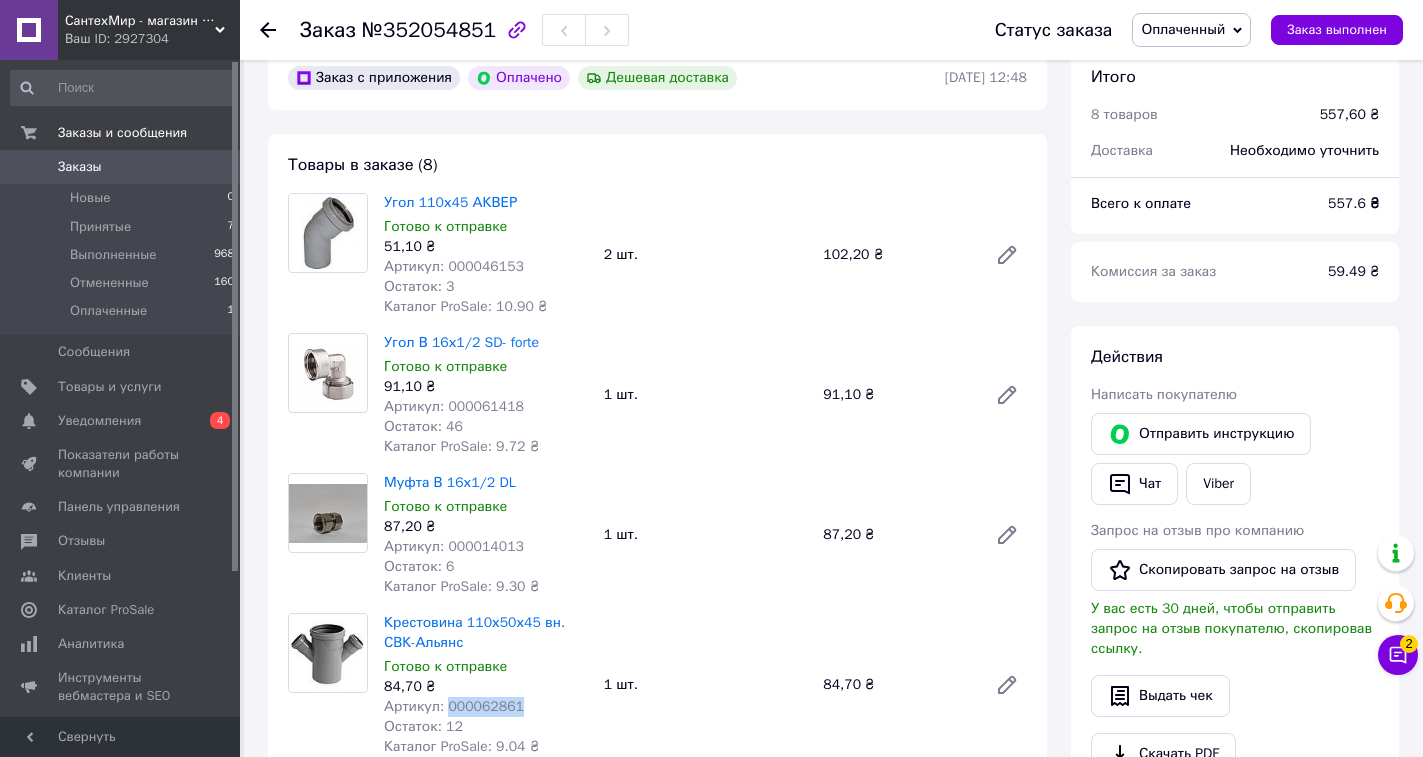 drag, startPoint x: 511, startPoint y: 705, endPoint x: 442, endPoint y: 698, distance: 69.354164 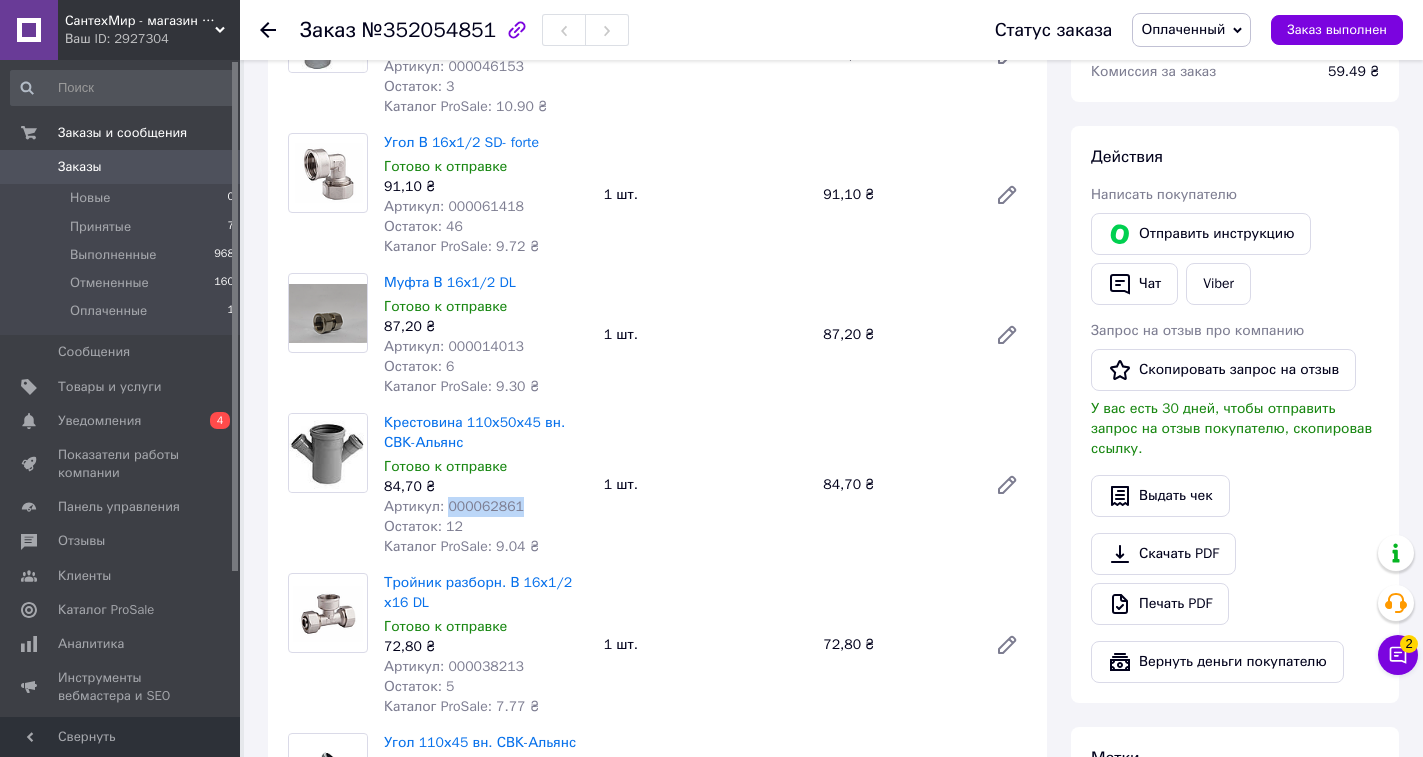 scroll, scrollTop: 500, scrollLeft: 0, axis: vertical 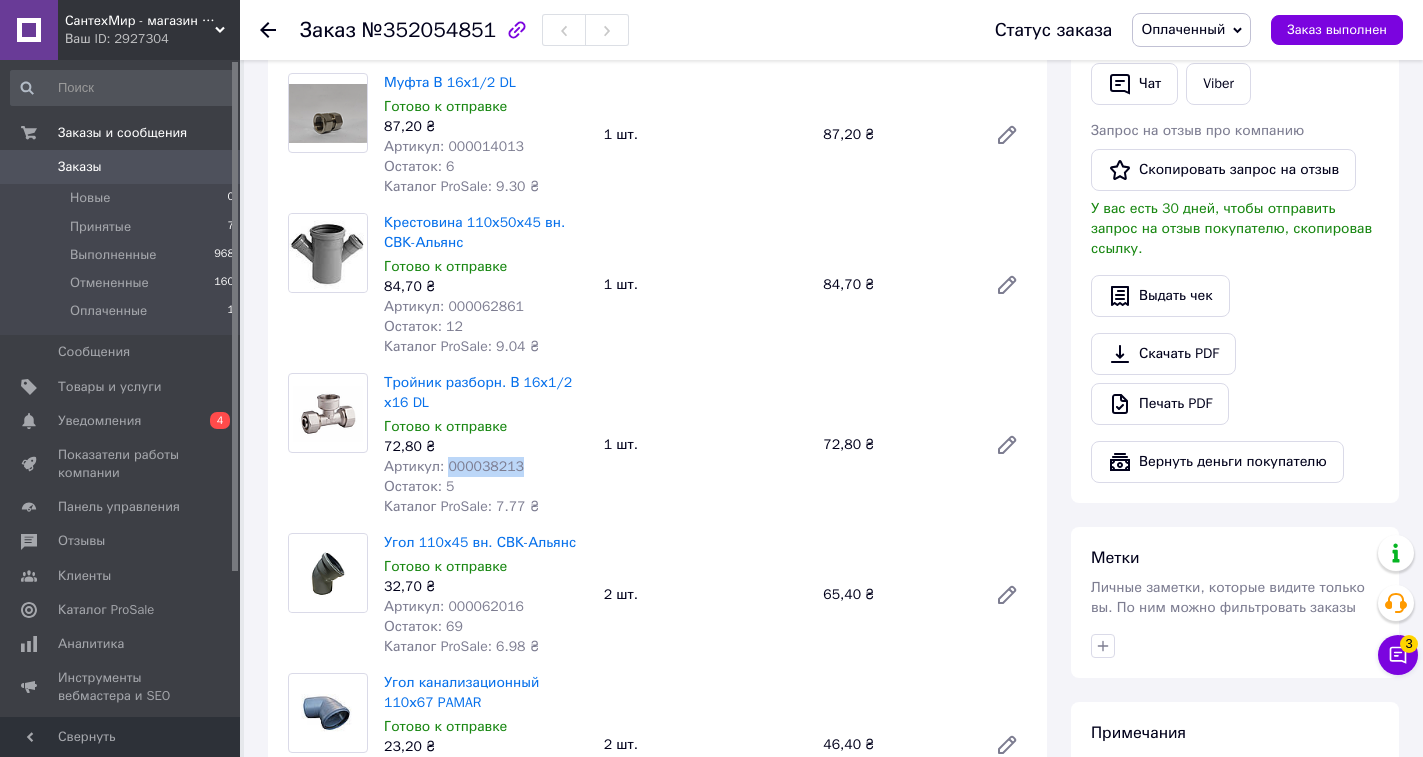 drag, startPoint x: 521, startPoint y: 471, endPoint x: 442, endPoint y: 466, distance: 79.15807 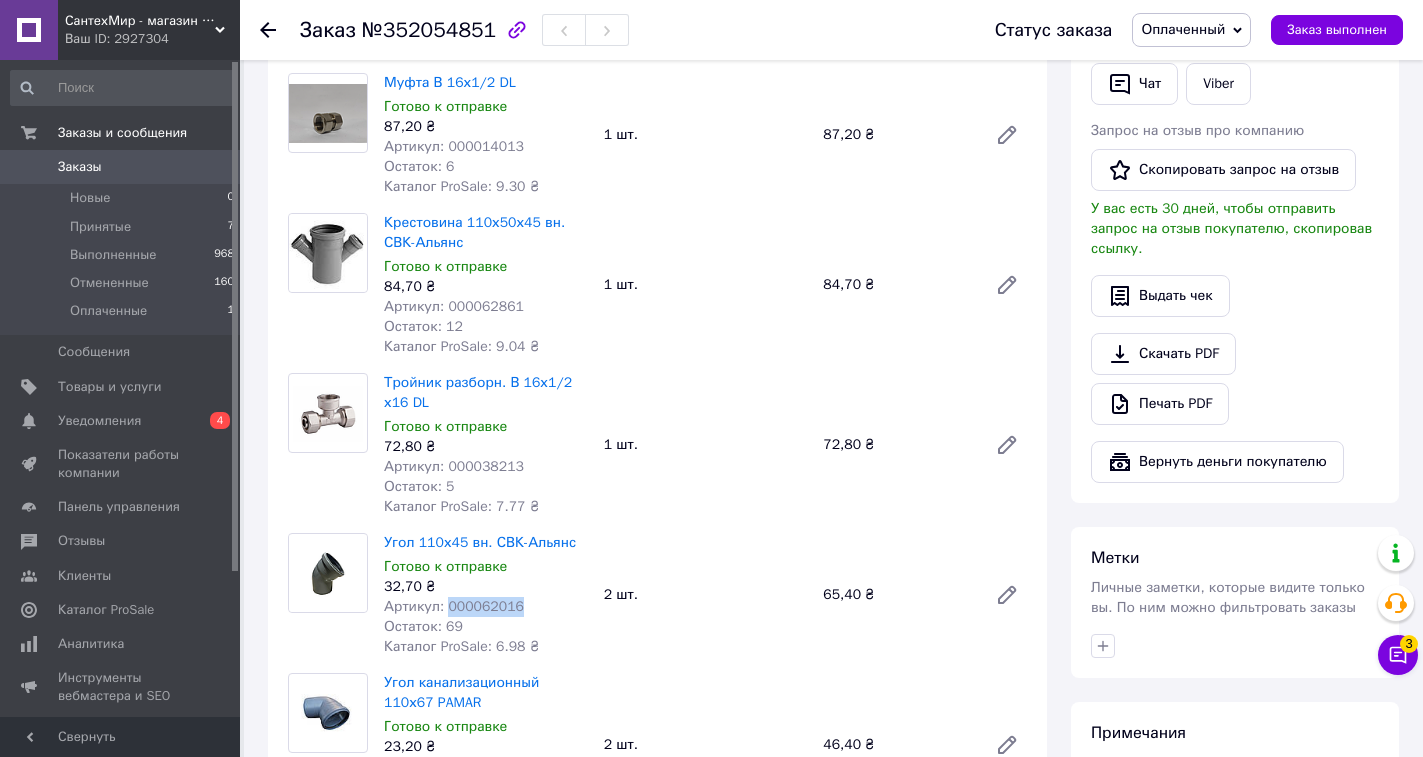drag, startPoint x: 503, startPoint y: 608, endPoint x: 450, endPoint y: 603, distance: 53.235325 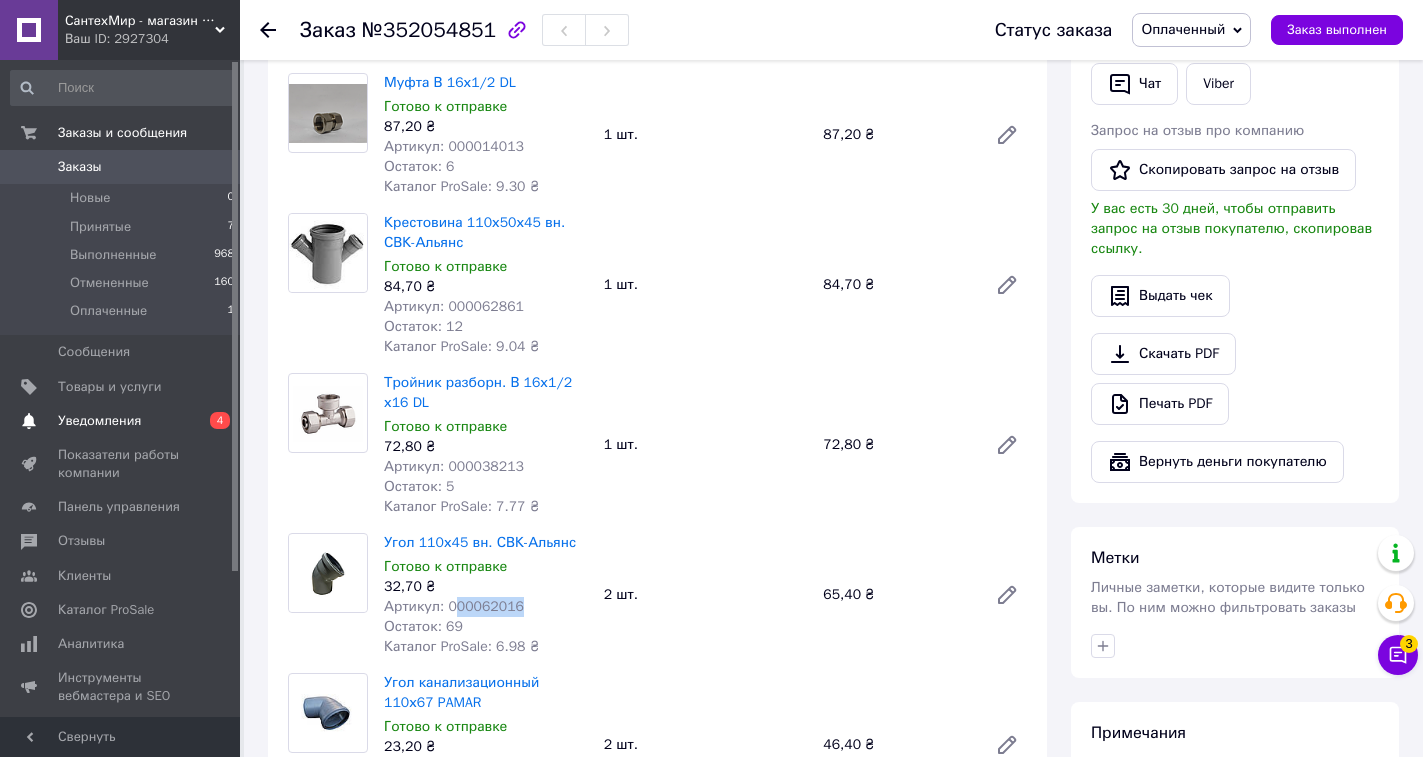 copy on "00062016" 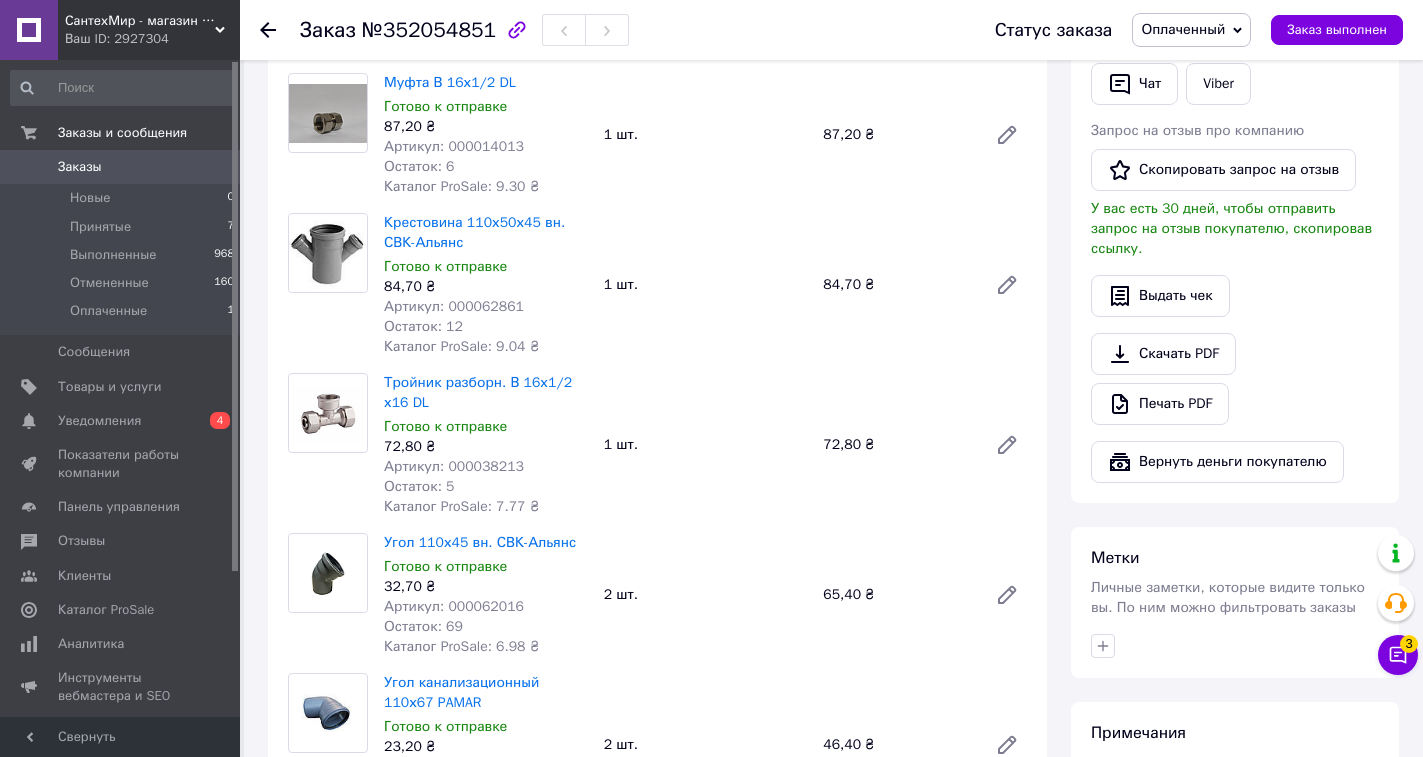 click on "2 шт." at bounding box center [706, 595] 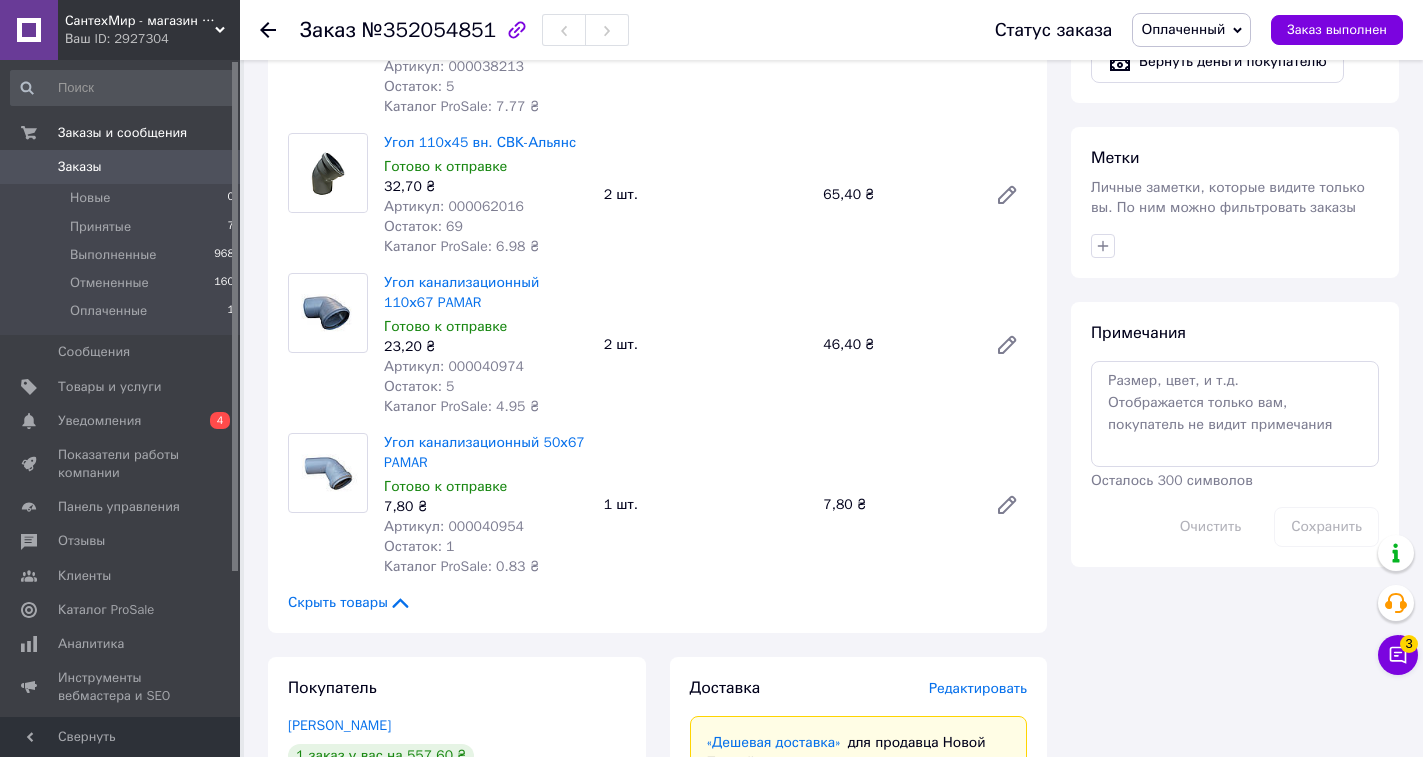 scroll, scrollTop: 1000, scrollLeft: 0, axis: vertical 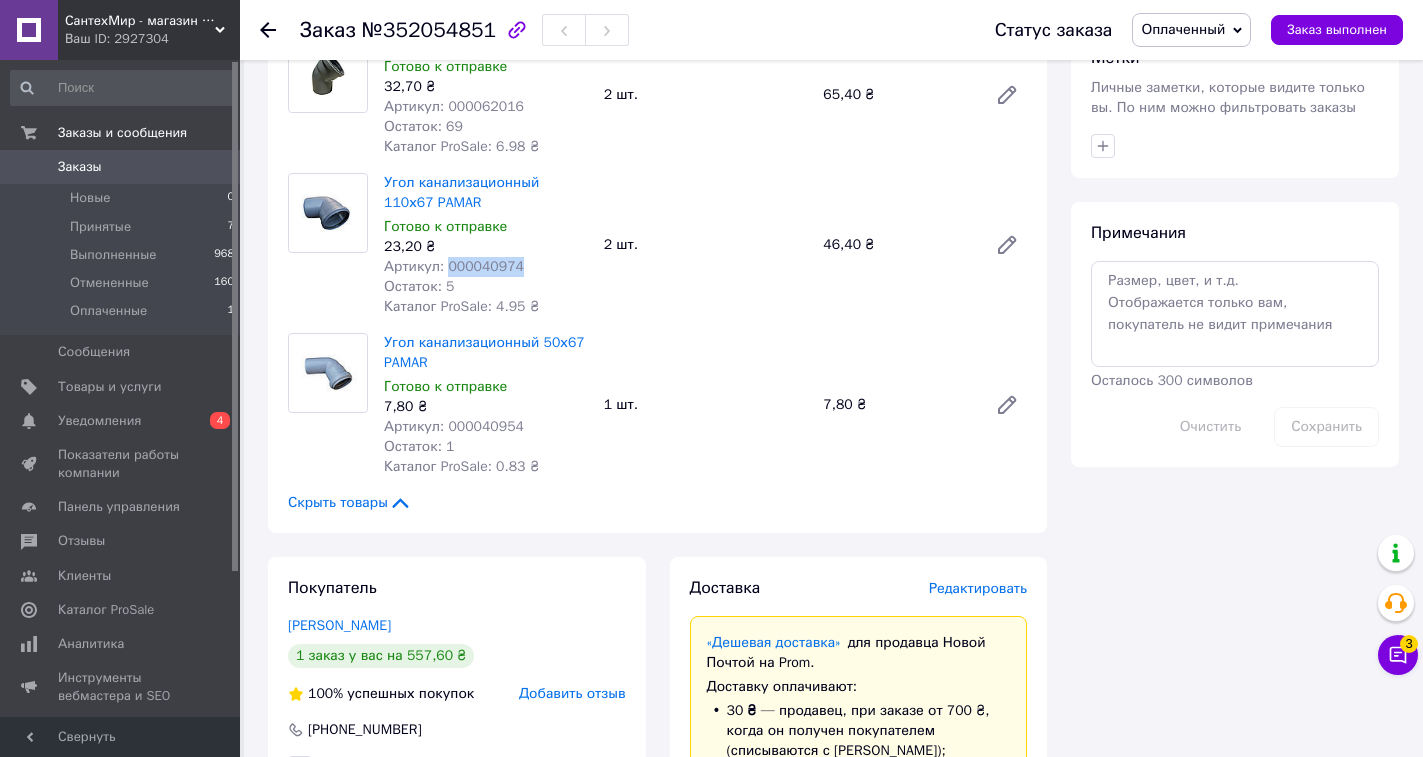 drag, startPoint x: 496, startPoint y: 270, endPoint x: 442, endPoint y: 265, distance: 54.230988 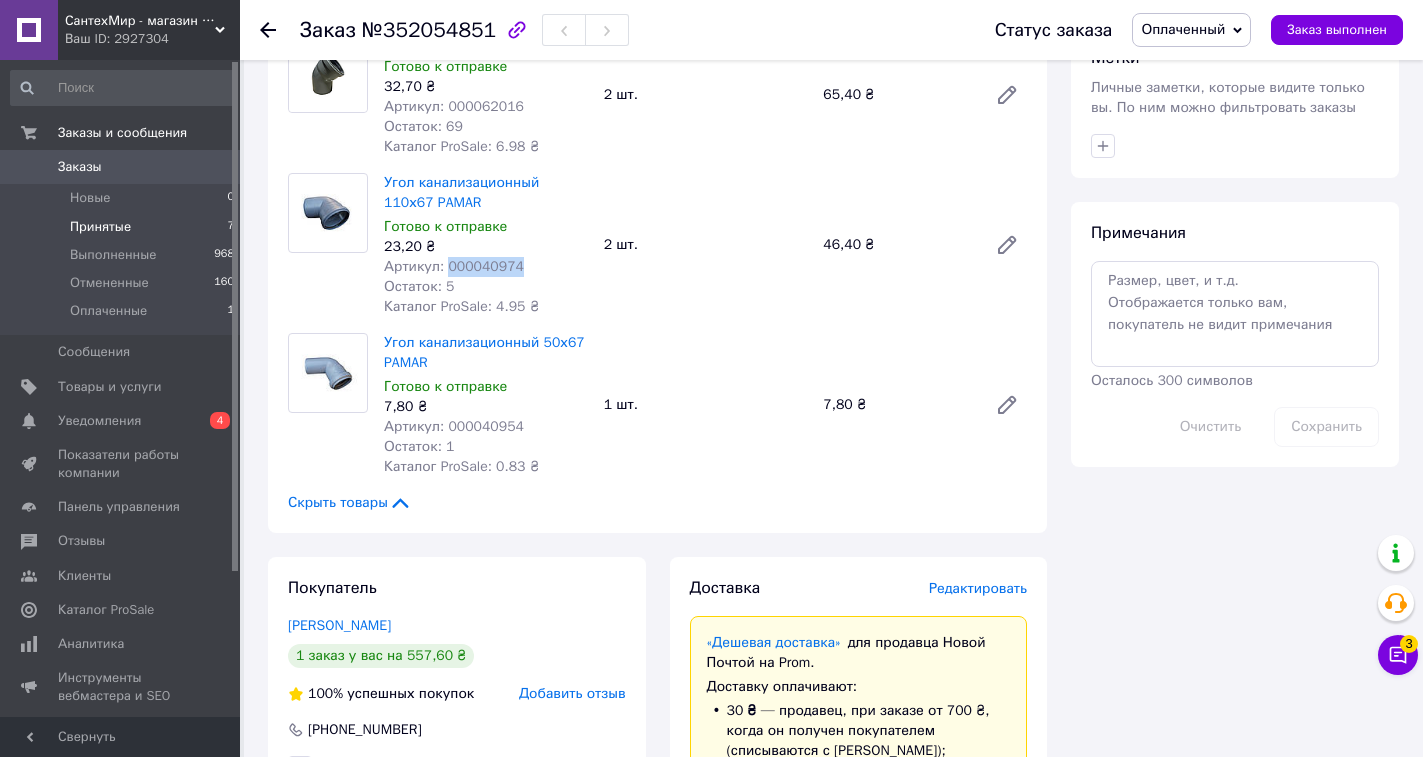 copy on "000040974" 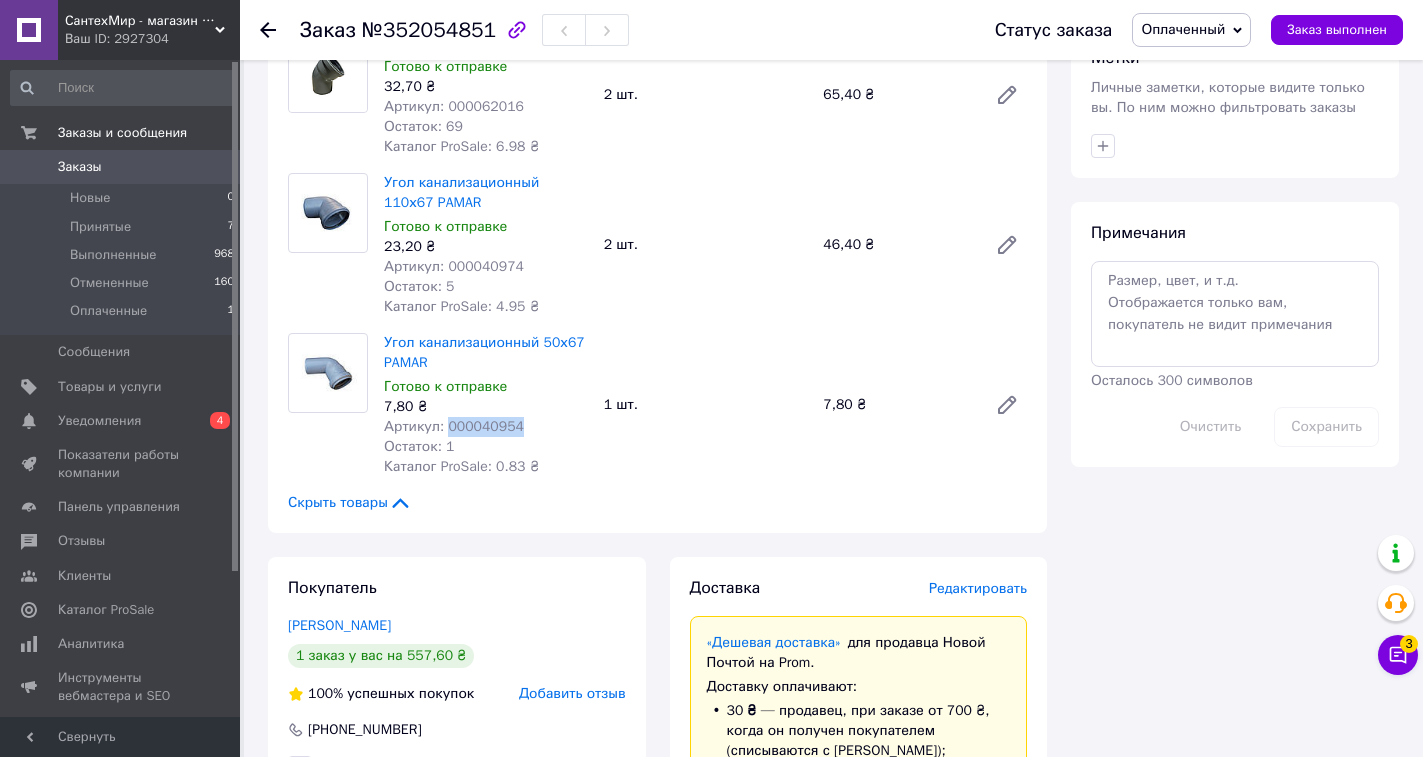 drag, startPoint x: 526, startPoint y: 423, endPoint x: 442, endPoint y: 425, distance: 84.0238 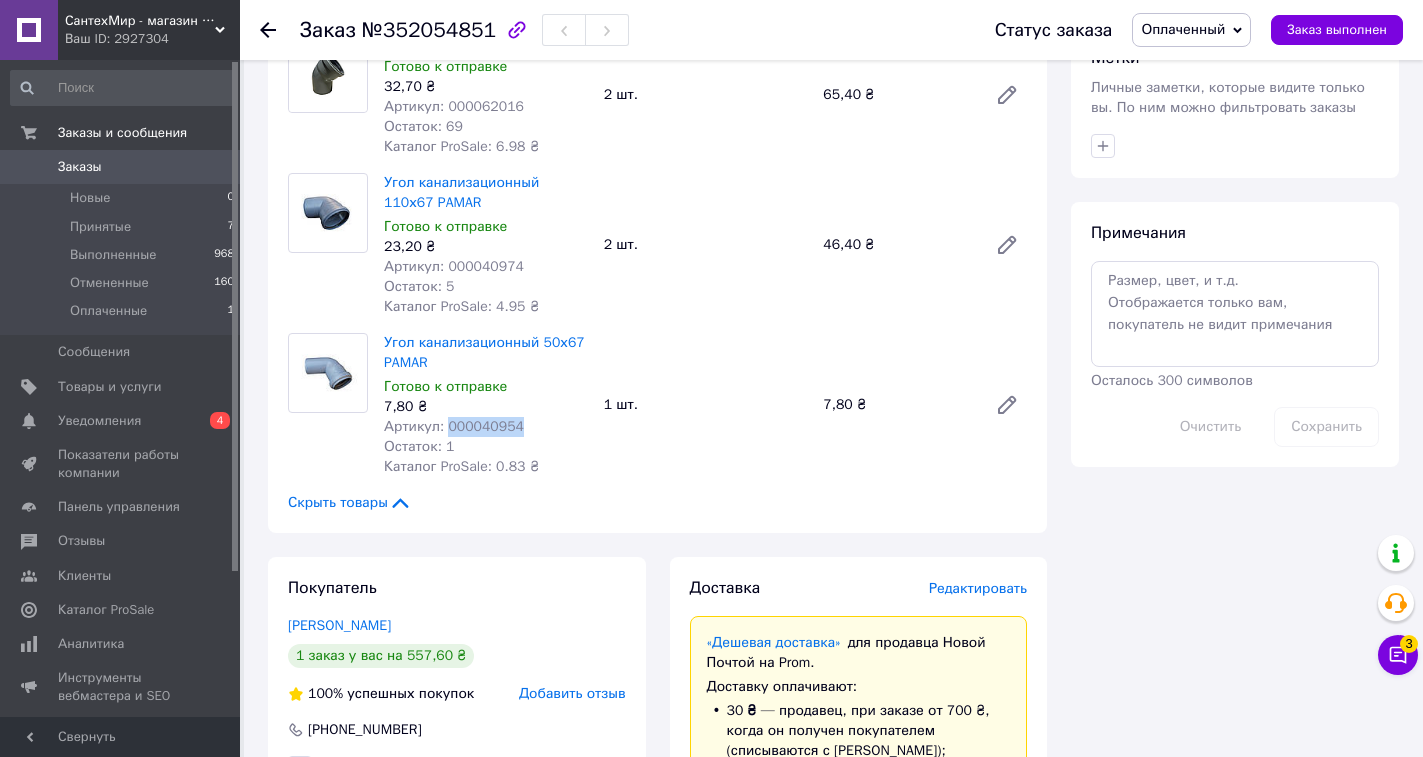click on "Артикул: 000040954" at bounding box center [486, 427] 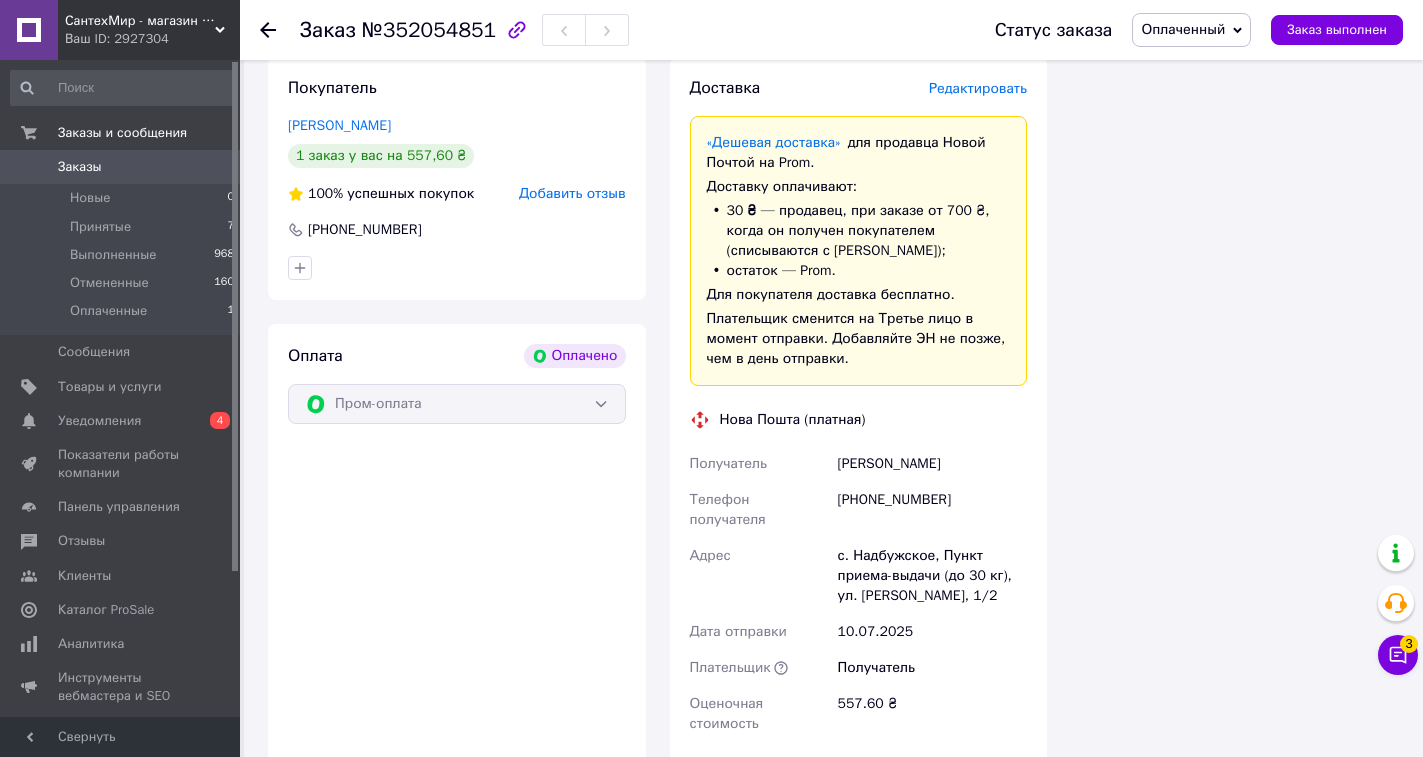 scroll, scrollTop: 1989, scrollLeft: 0, axis: vertical 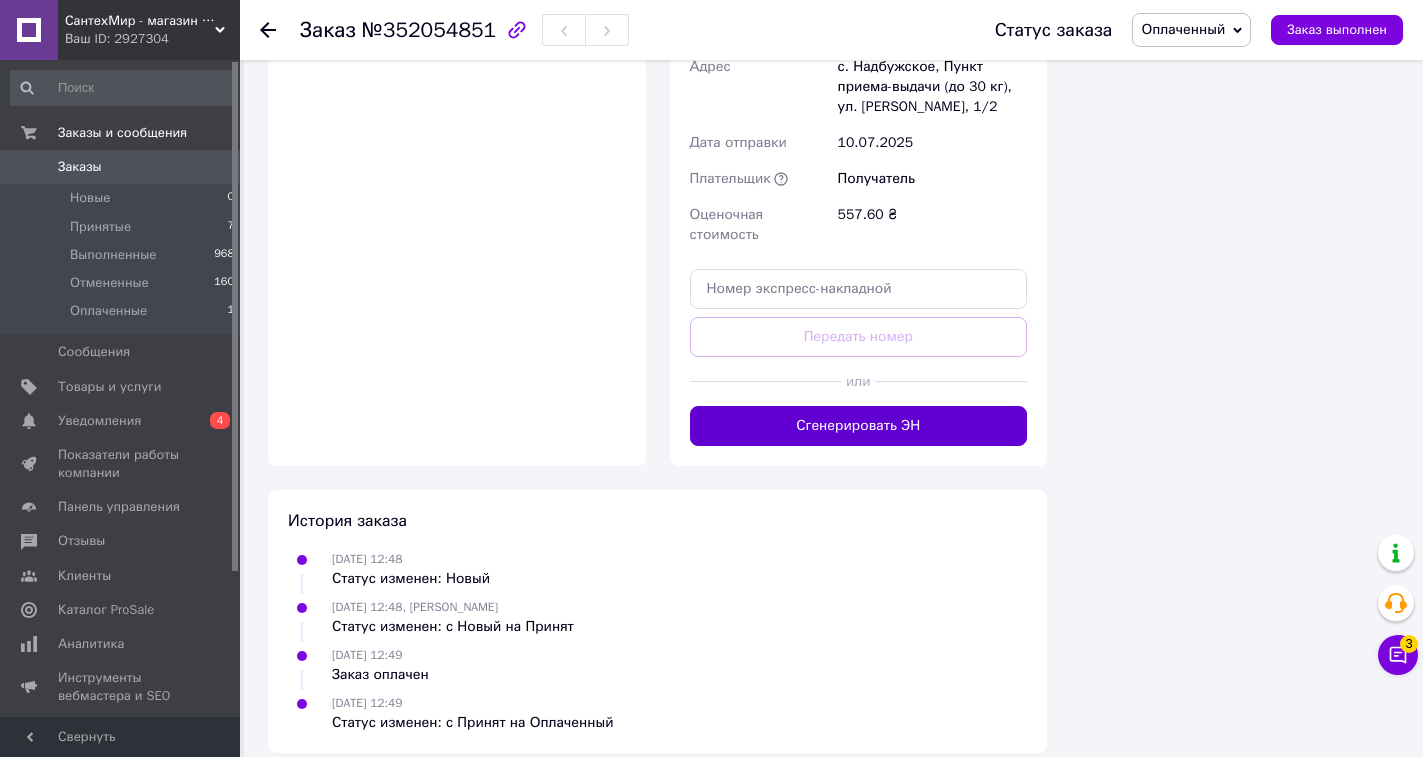 click on "Сгенерировать ЭН" at bounding box center [859, 426] 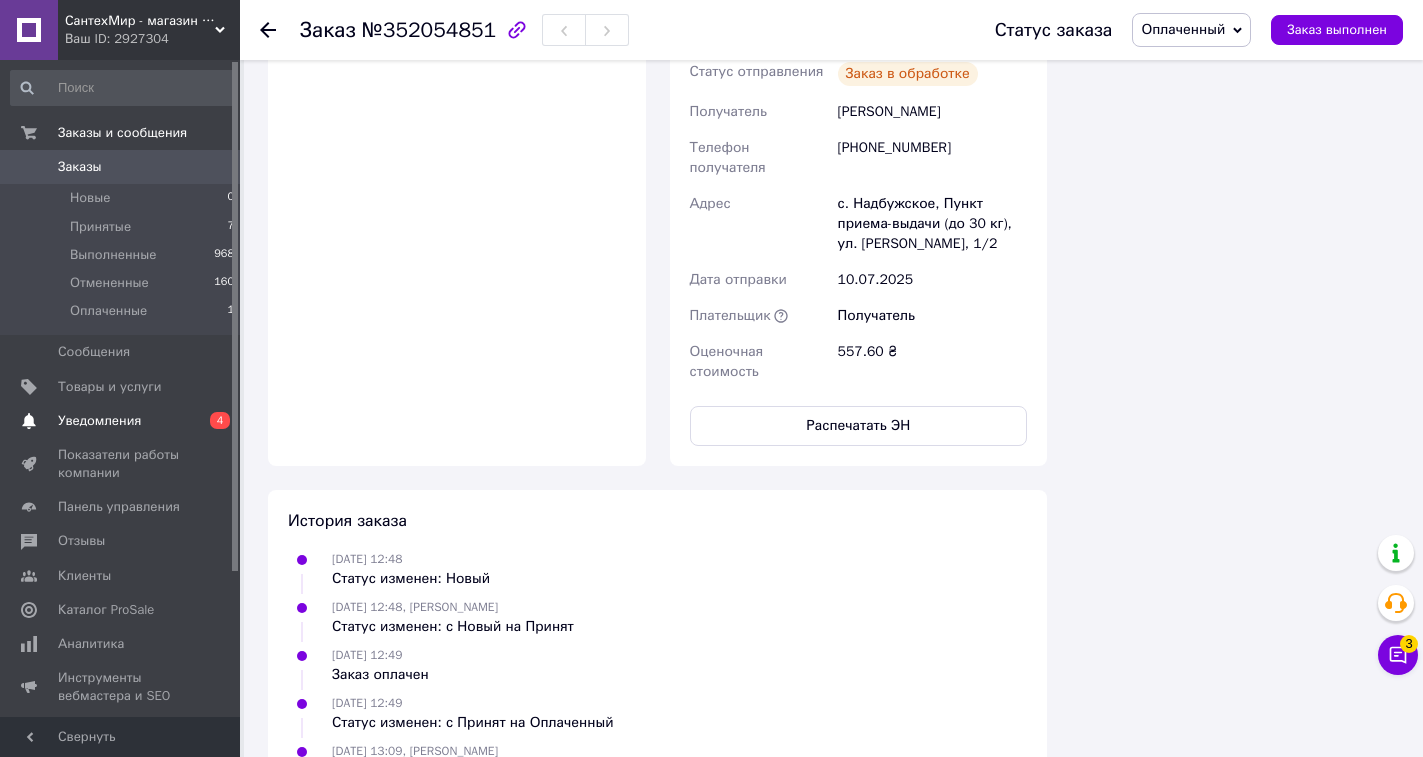 scroll, scrollTop: 1989, scrollLeft: 0, axis: vertical 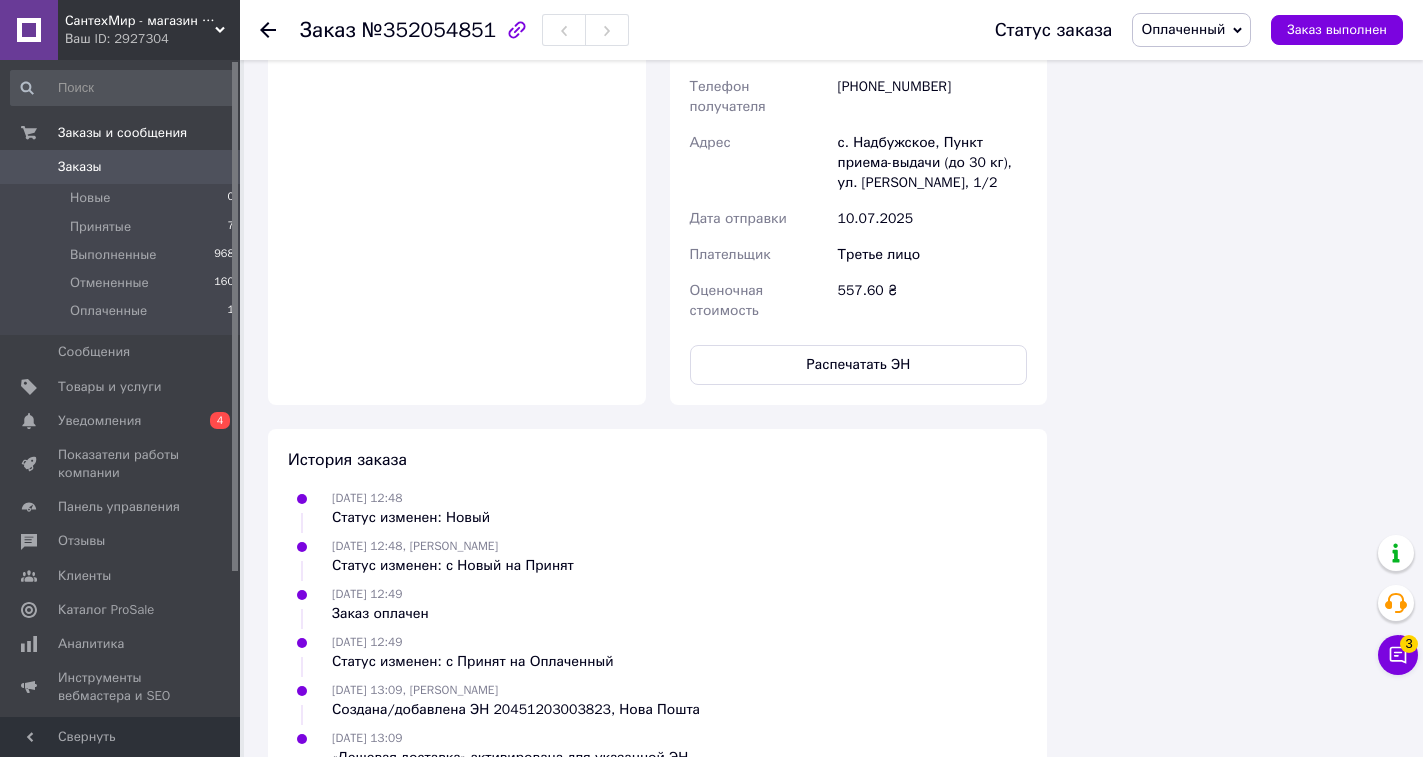 click on "Заказ с приложения Оплачено Дешевая доставка 10.07.2025 | 12:48 Товары в заказе (8) Угол 110х45 АКВЕР Готово к отправке 51,10 ₴ Артикул: 000046153 Остаток: 3 Каталог ProSale: 10.90 ₴  2 шт. 102,20 ₴ Угол В 16х1/2  SD- forte Готово к отправке 91,10 ₴ Артикул: 000061418 Остаток: 46 Каталог ProSale: 9.72 ₴  1 шт. 91,10 ₴ Муфта В 16х1/2  DL Готово к отправке 87,20 ₴ Артикул: 000014013 Остаток: 6 Каталог ProSale: 9.30 ₴  1 шт. 87,20 ₴ Крестовина 110х50х45 вн.  СВК-Альянс Готово к отправке 84,70 ₴ Артикул: 000062861 Остаток: 12 Каталог ProSale: 9.04 ₴  1 шт. 84,70 ₴ Тройник разборн. В 16х1/2 х16 DL Готово к отправке 72,80 ₴ Артикул: 000038213 Остаток: 5 Каталог ProSale: 7.77 ₴  1 шт." at bounding box center (657, -528) 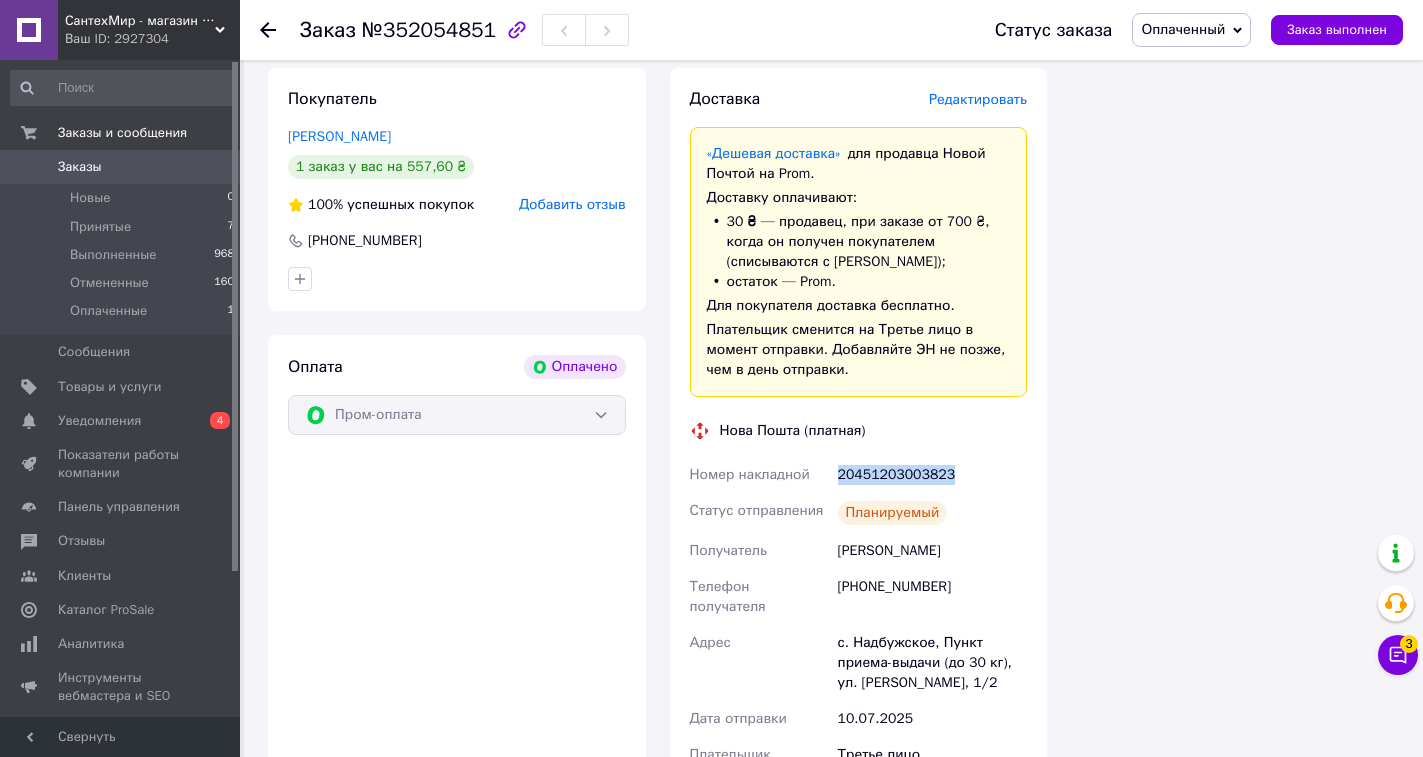 drag, startPoint x: 972, startPoint y: 474, endPoint x: 839, endPoint y: 465, distance: 133.30417 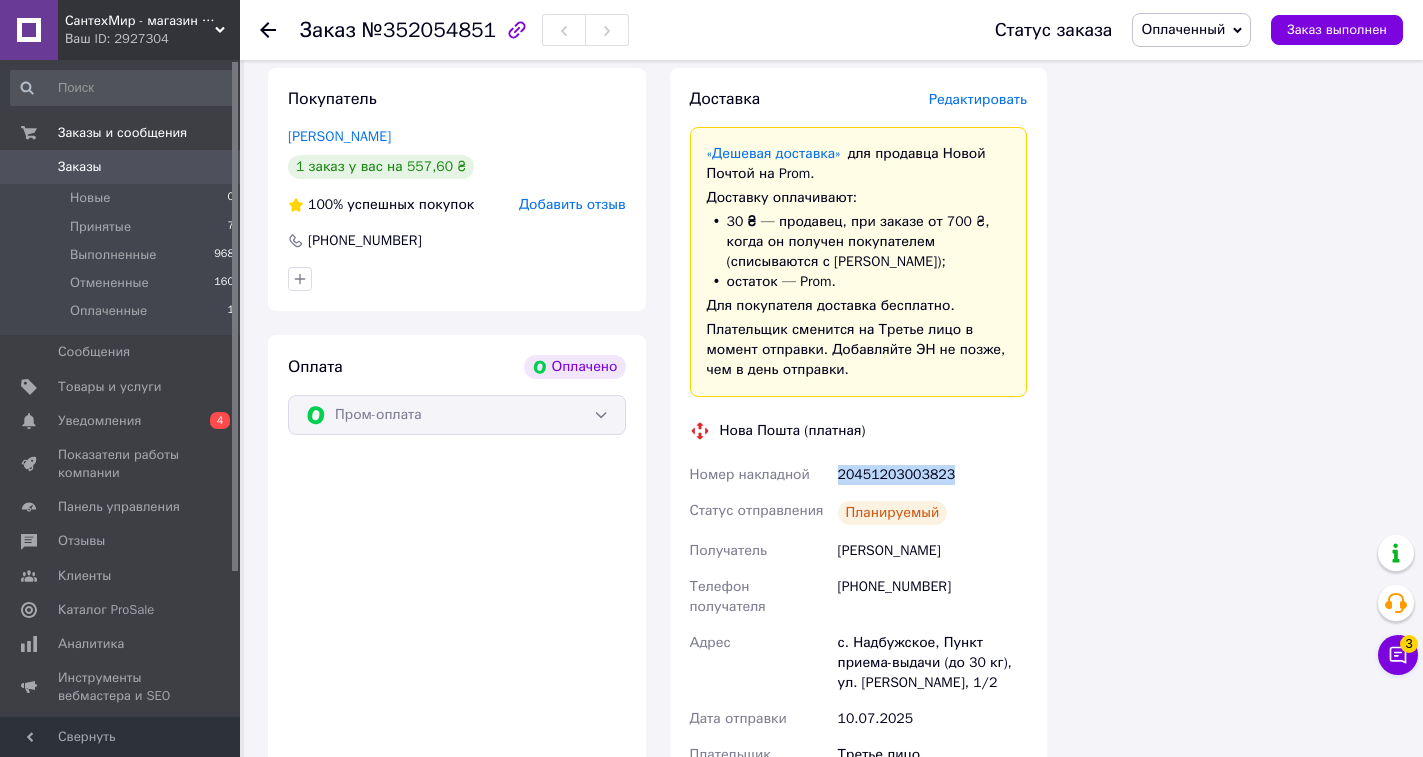 click on "20451203003823" at bounding box center [932, 475] 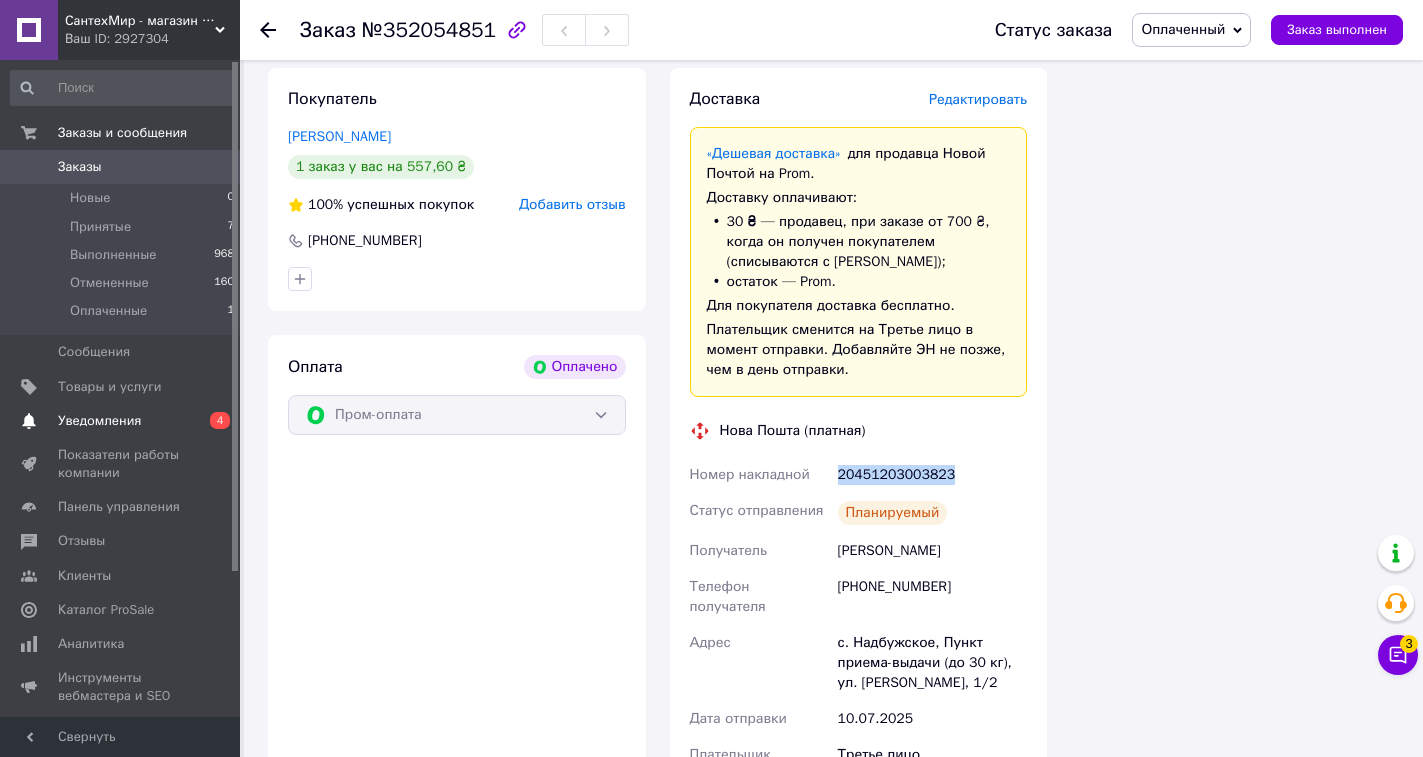 click on "Уведомления" at bounding box center (99, 421) 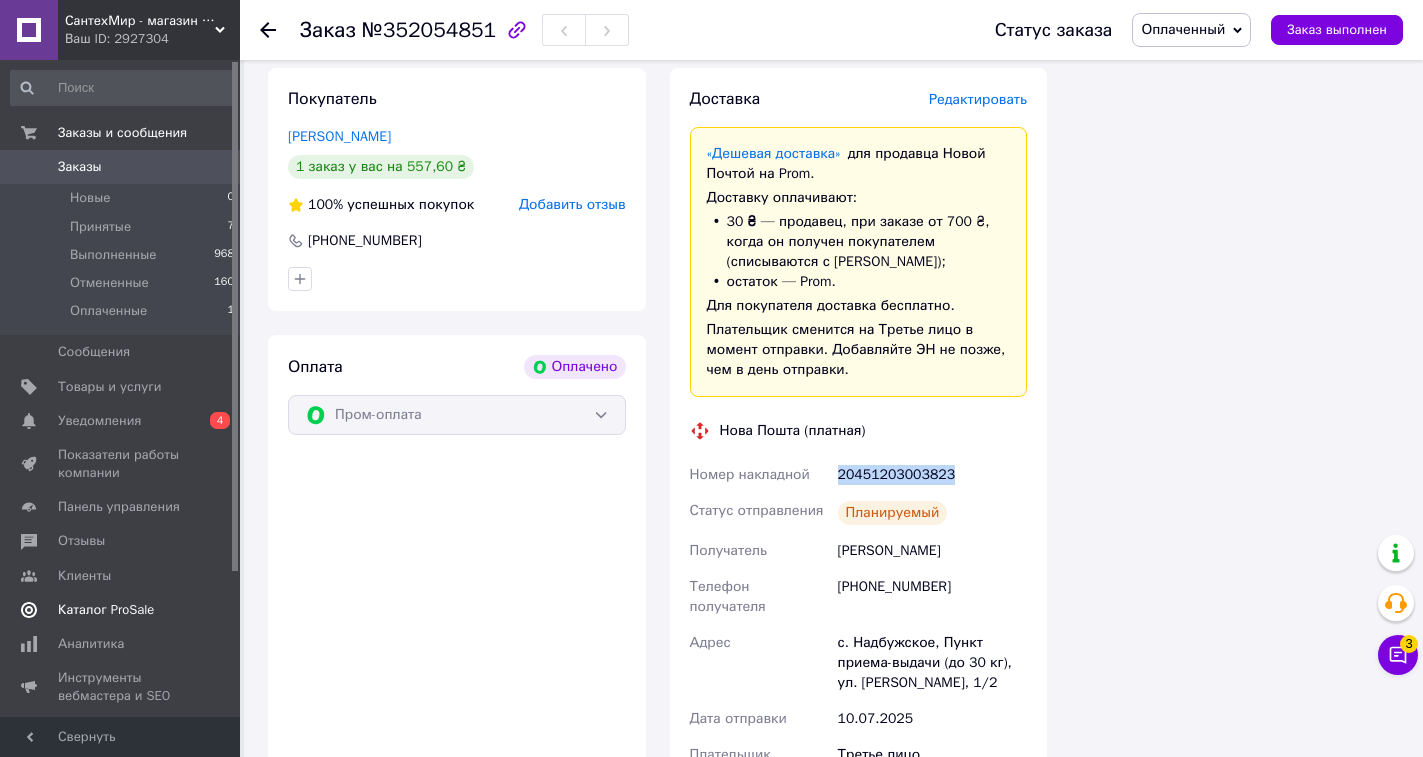 scroll, scrollTop: 0, scrollLeft: 0, axis: both 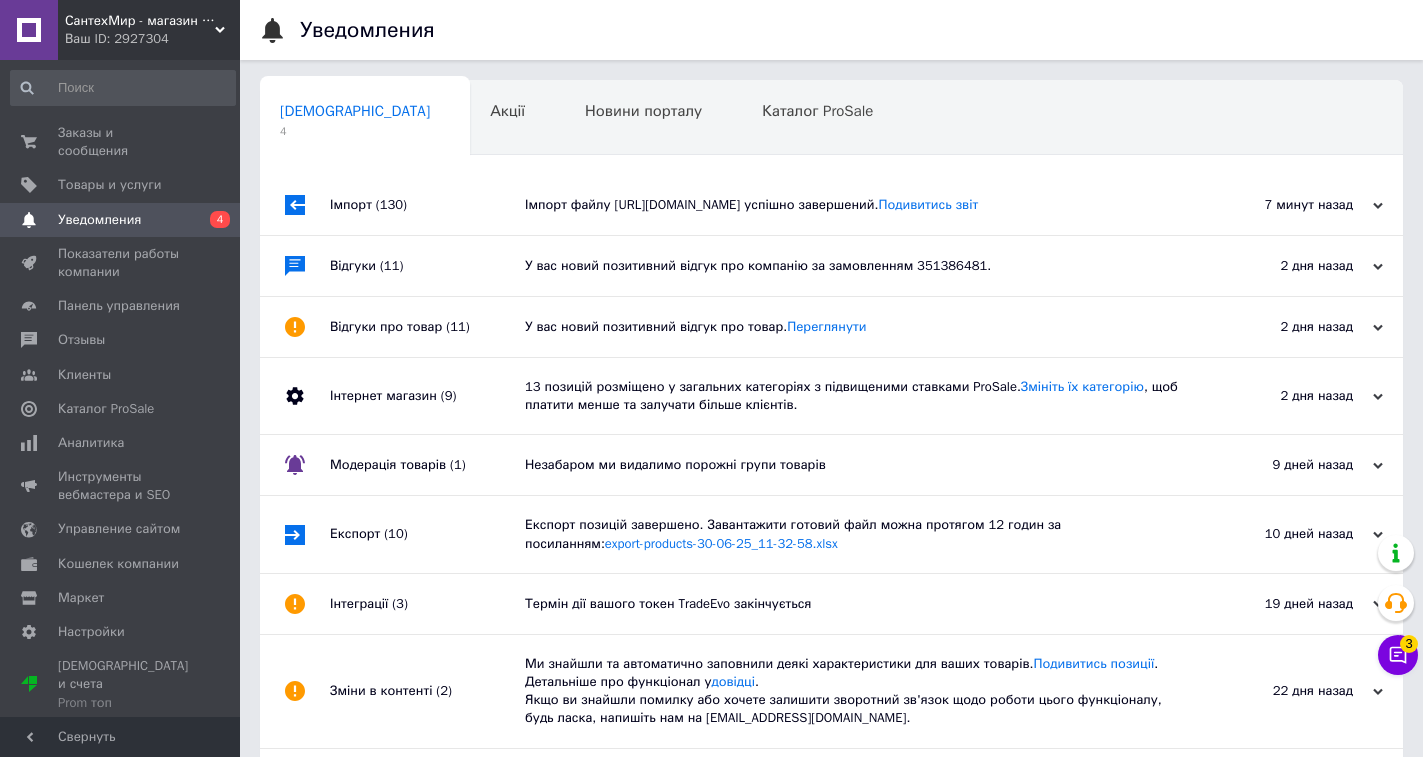 click on "7 минут назад" at bounding box center [1283, 205] 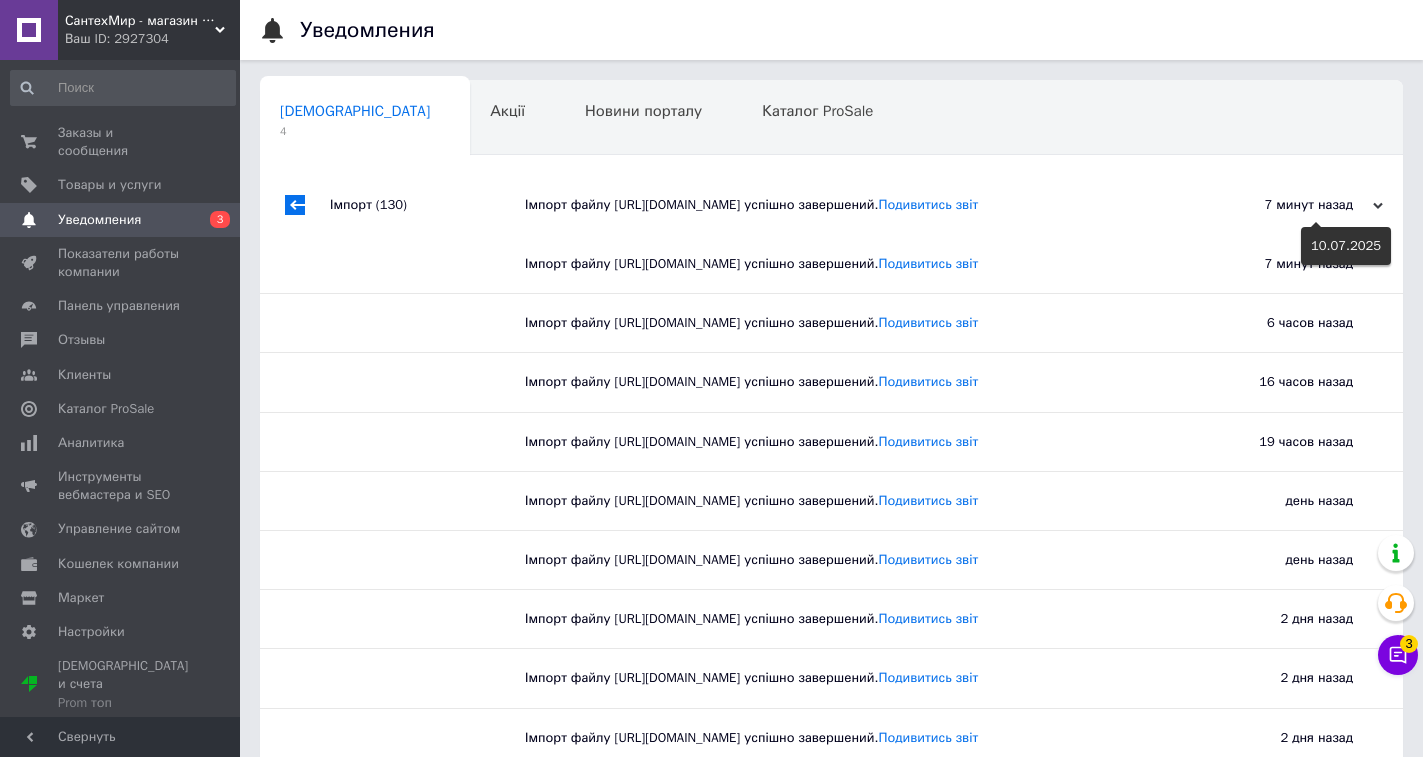 click on "7 минут назад" at bounding box center [1283, 205] 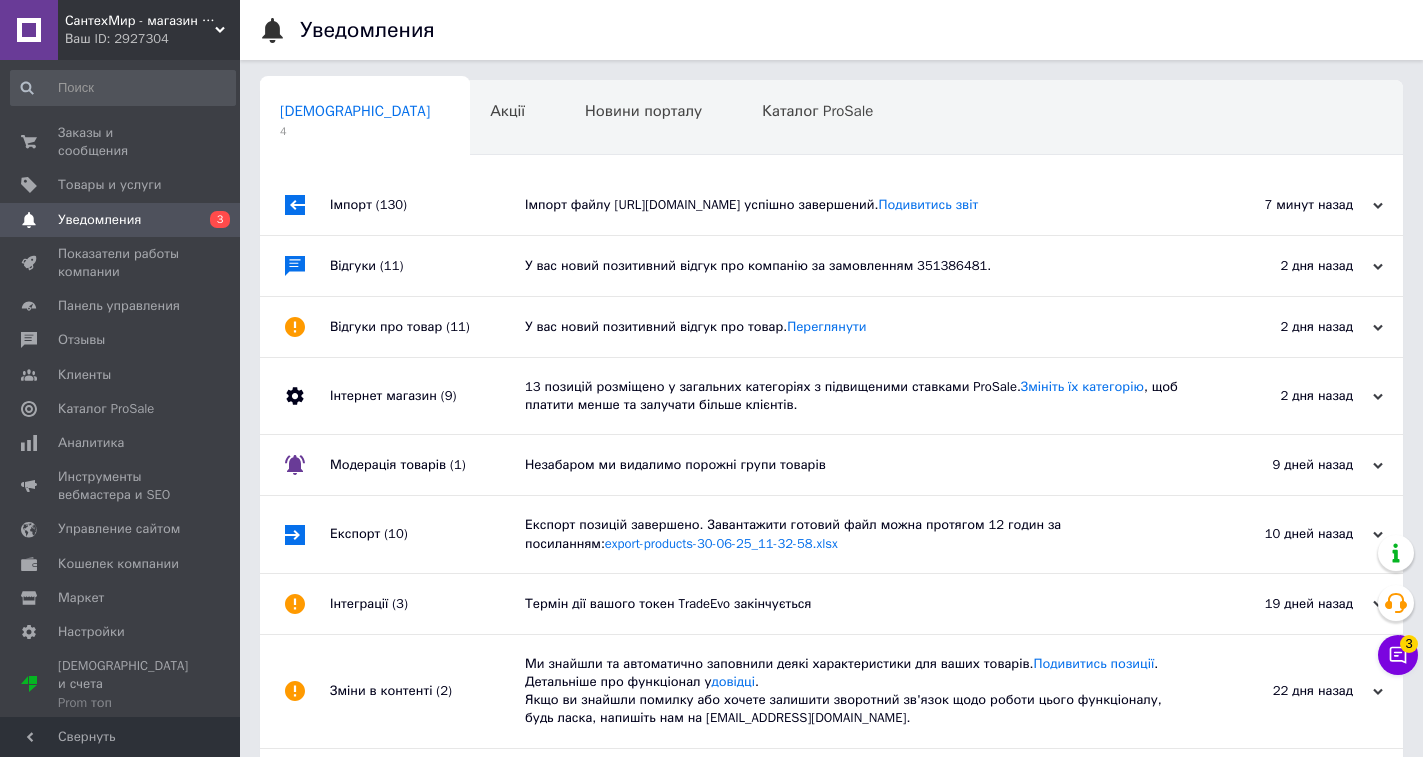 click on "Сповіщення 4" at bounding box center (365, 119) 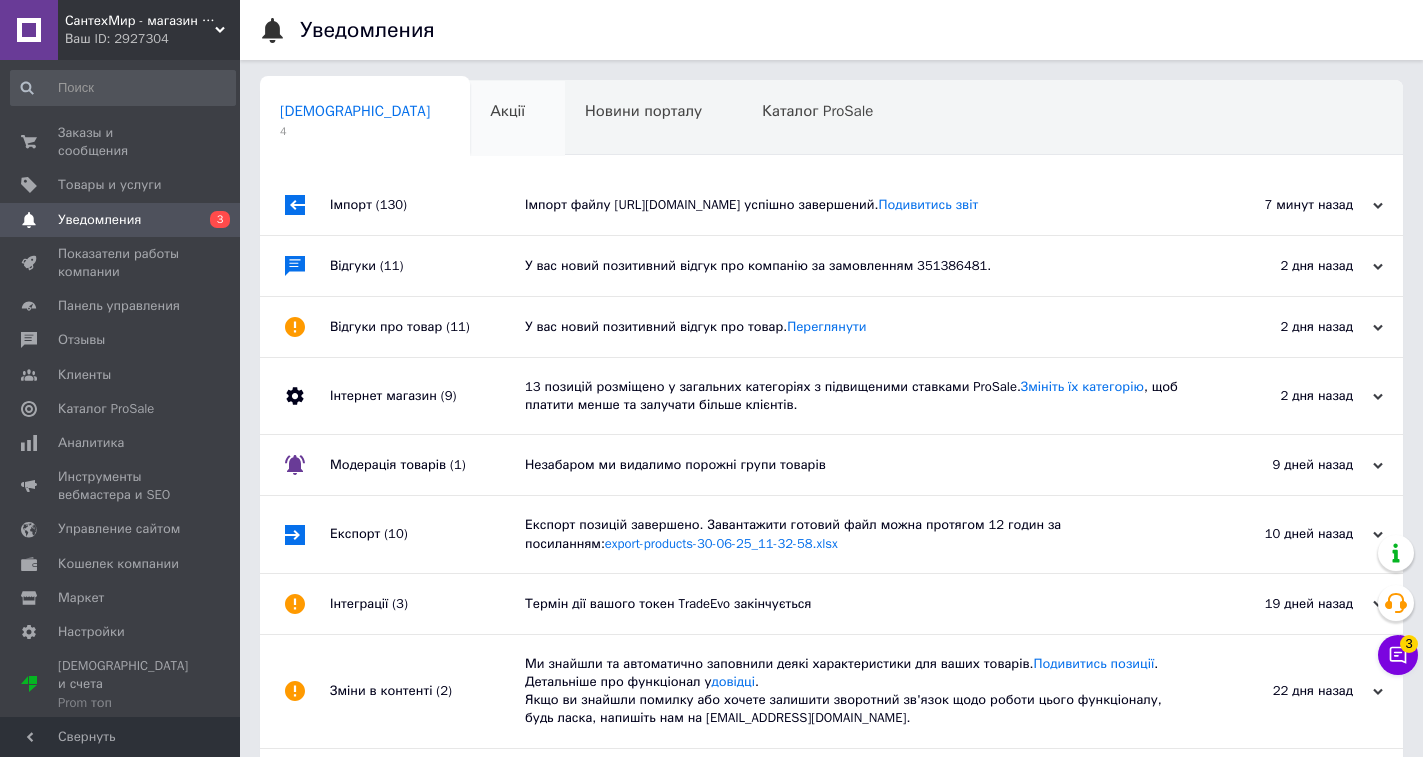 click on "Акції 0" at bounding box center [517, 119] 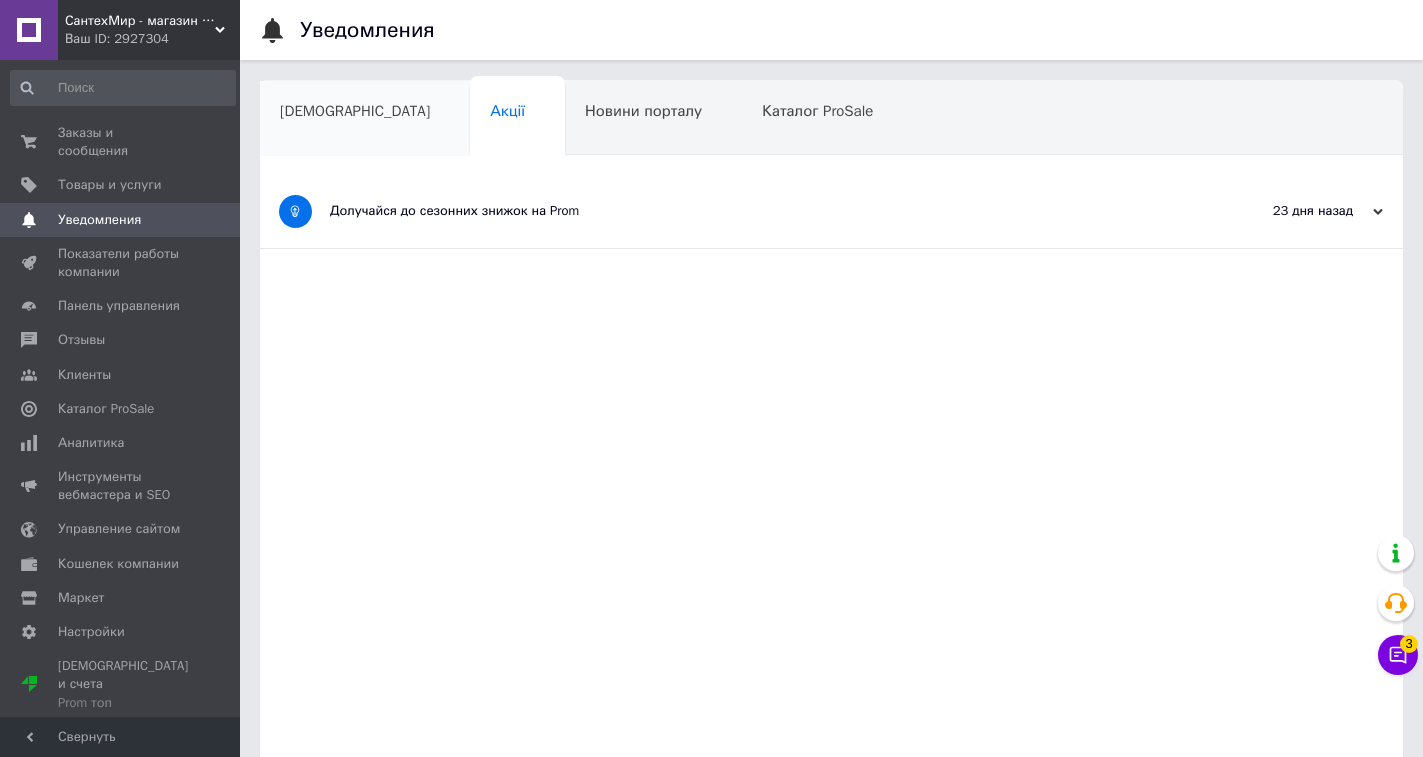 click on "Сповіщення" at bounding box center [365, 119] 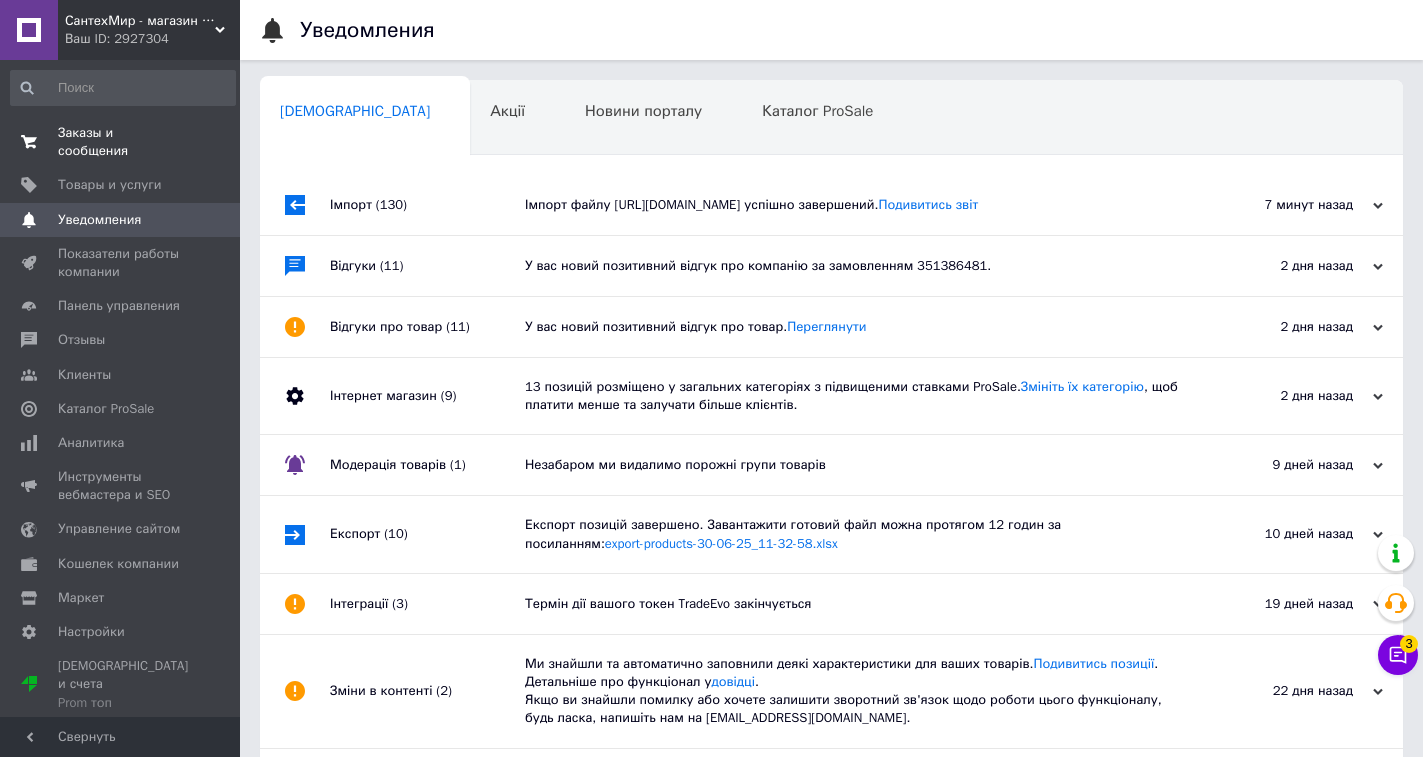 click on "Заказы и сообщения" at bounding box center (121, 142) 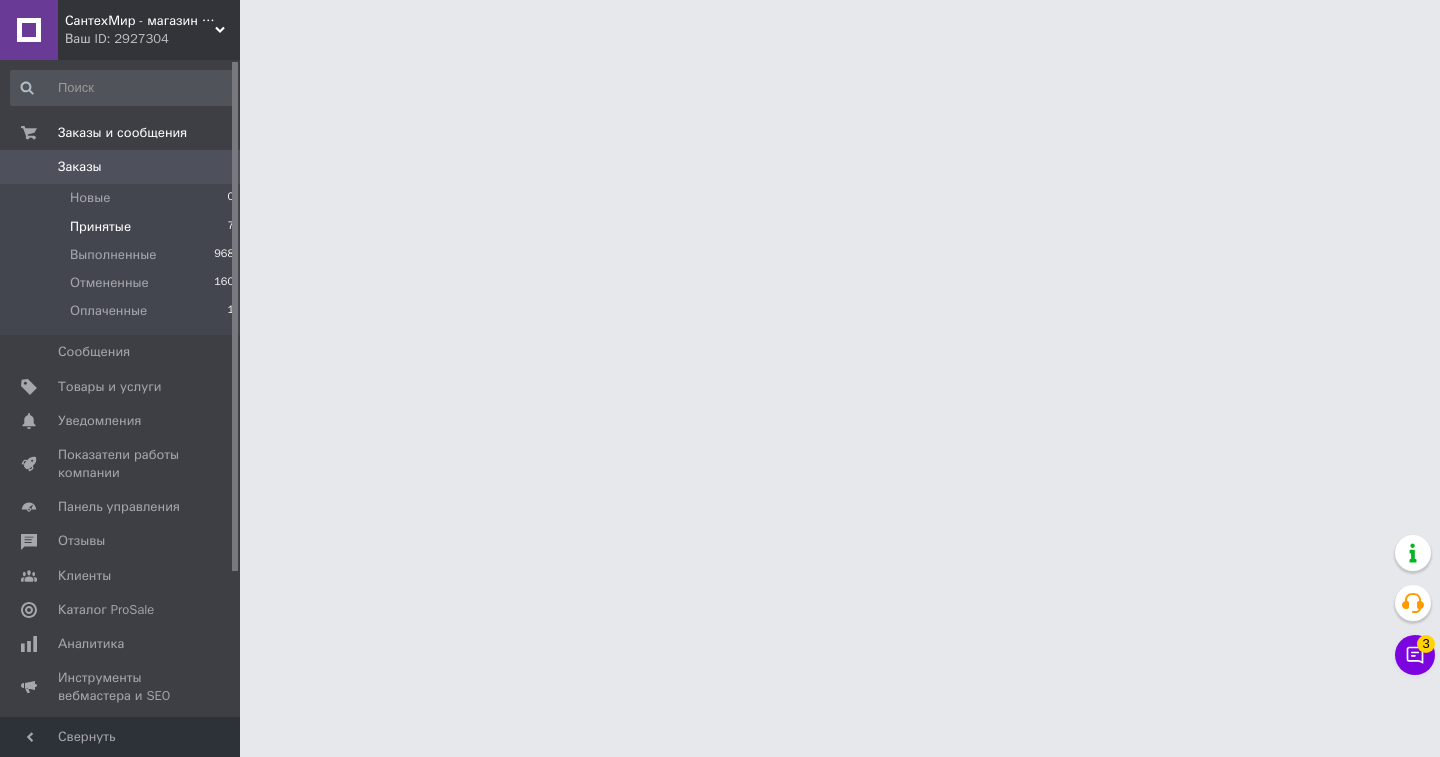 click on "Принятые" at bounding box center (100, 227) 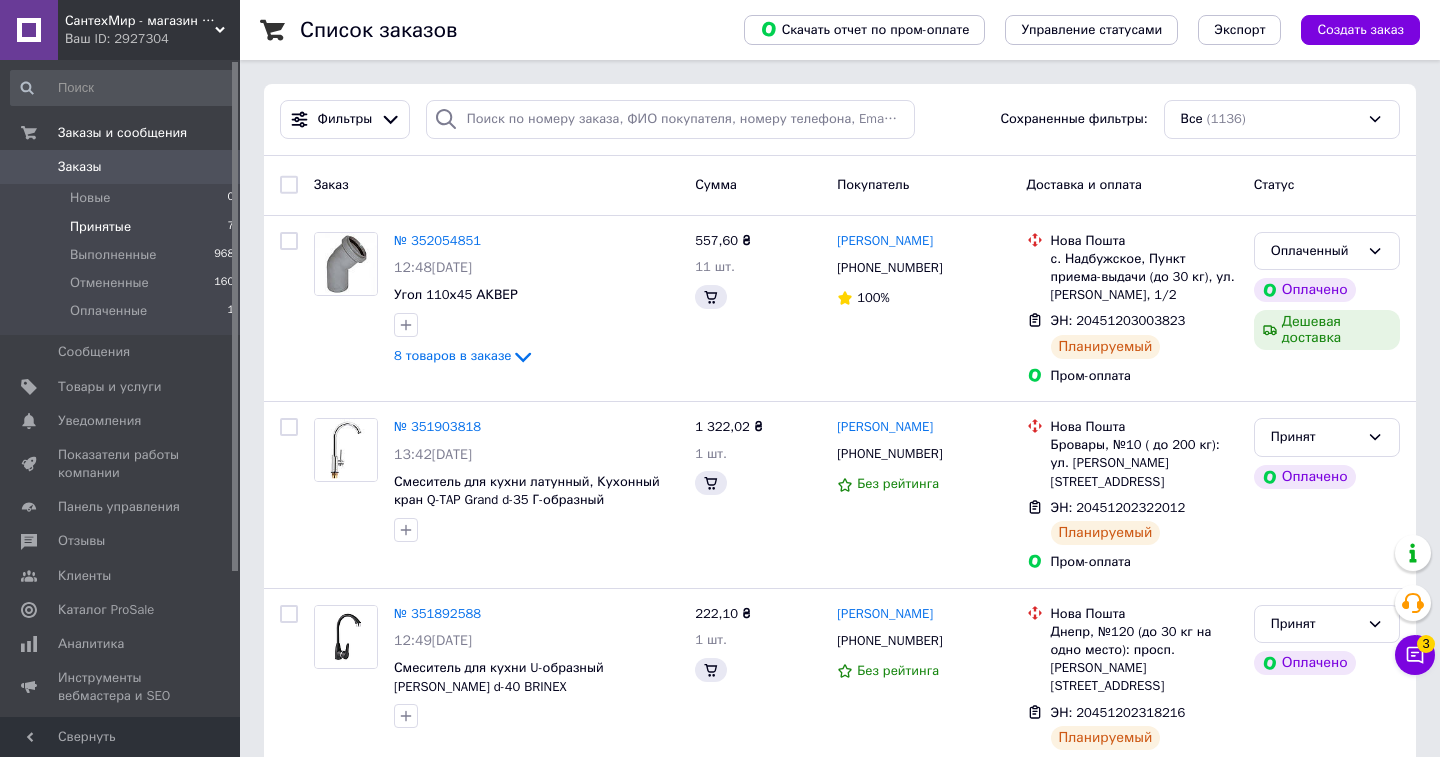 click on "Принятые" at bounding box center [100, 227] 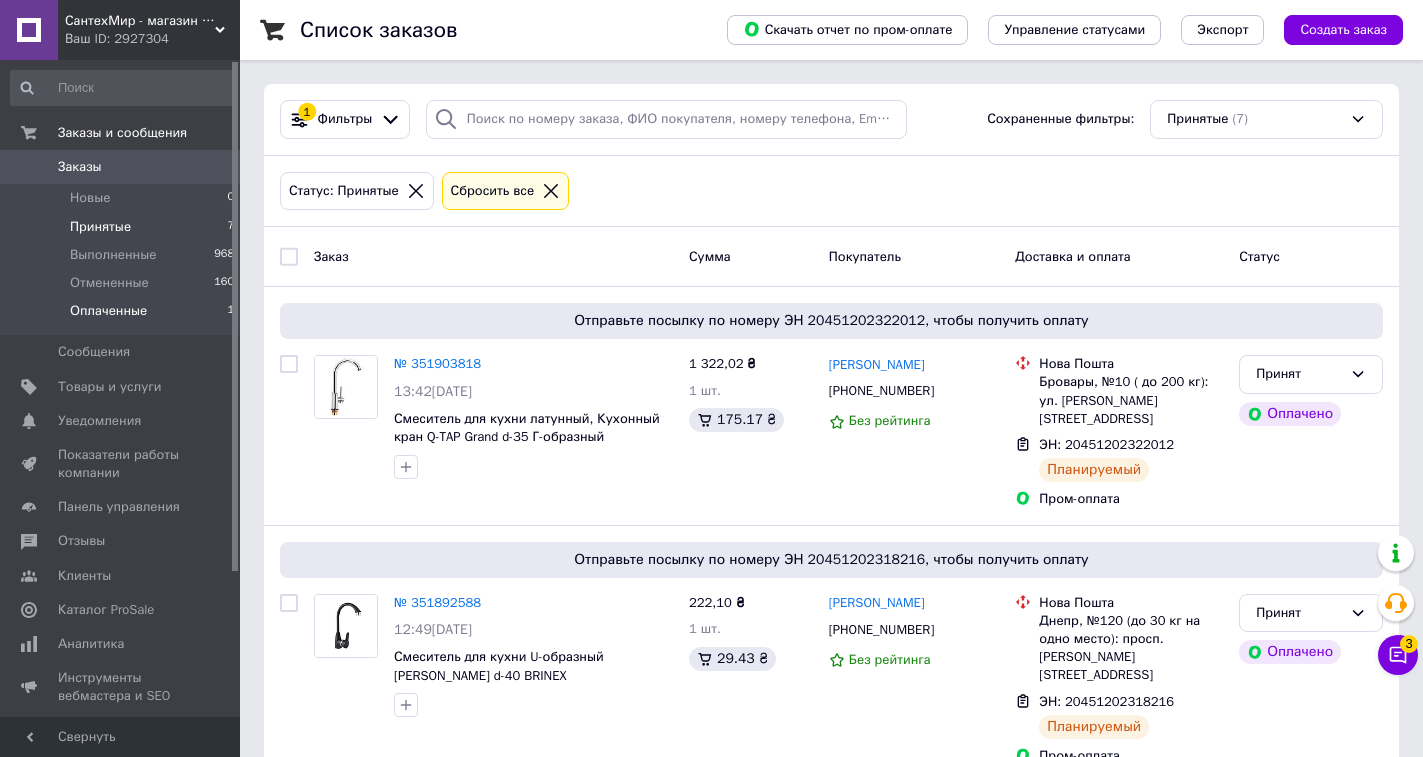 click on "Оплаченные" at bounding box center [108, 311] 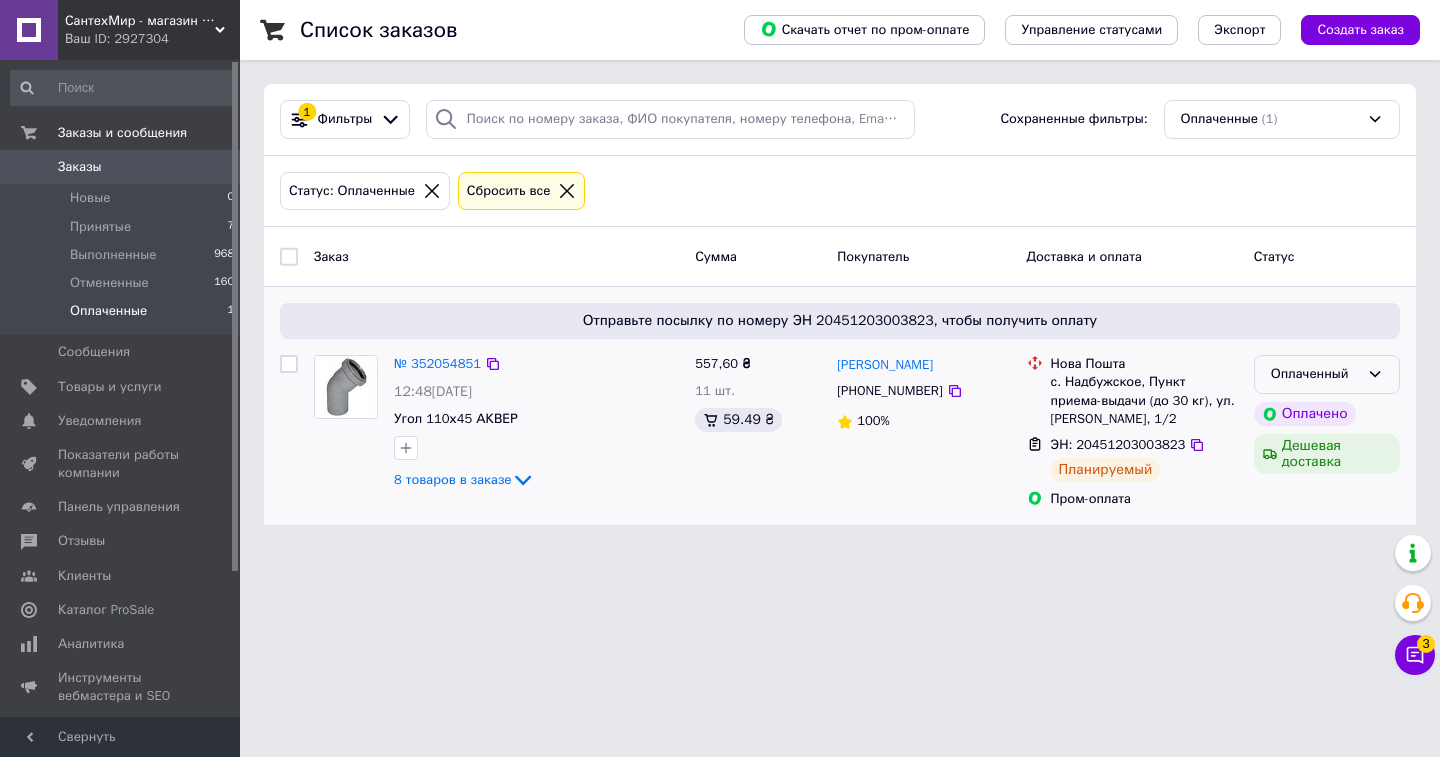 click on "Оплаченный" at bounding box center (1315, 374) 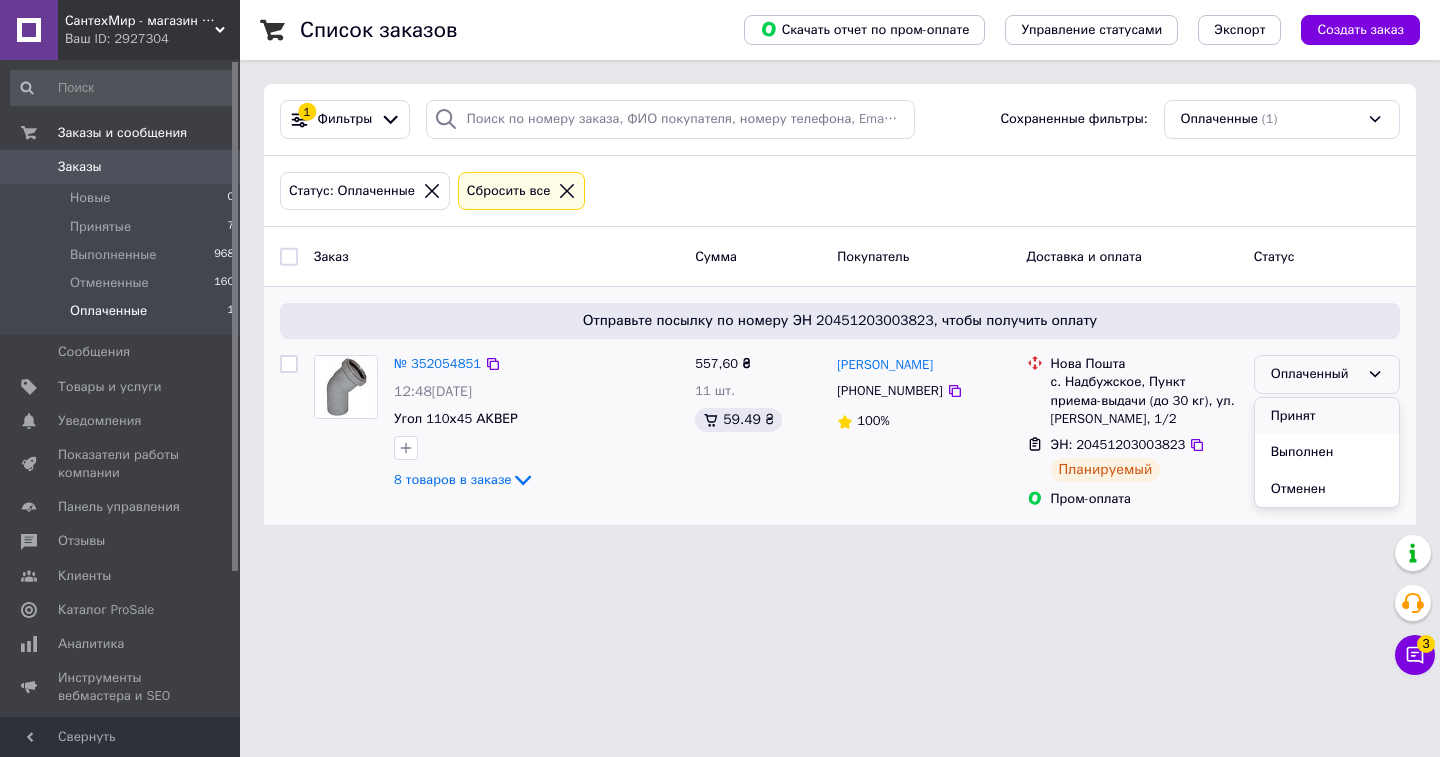 click on "Принят" at bounding box center [1327, 416] 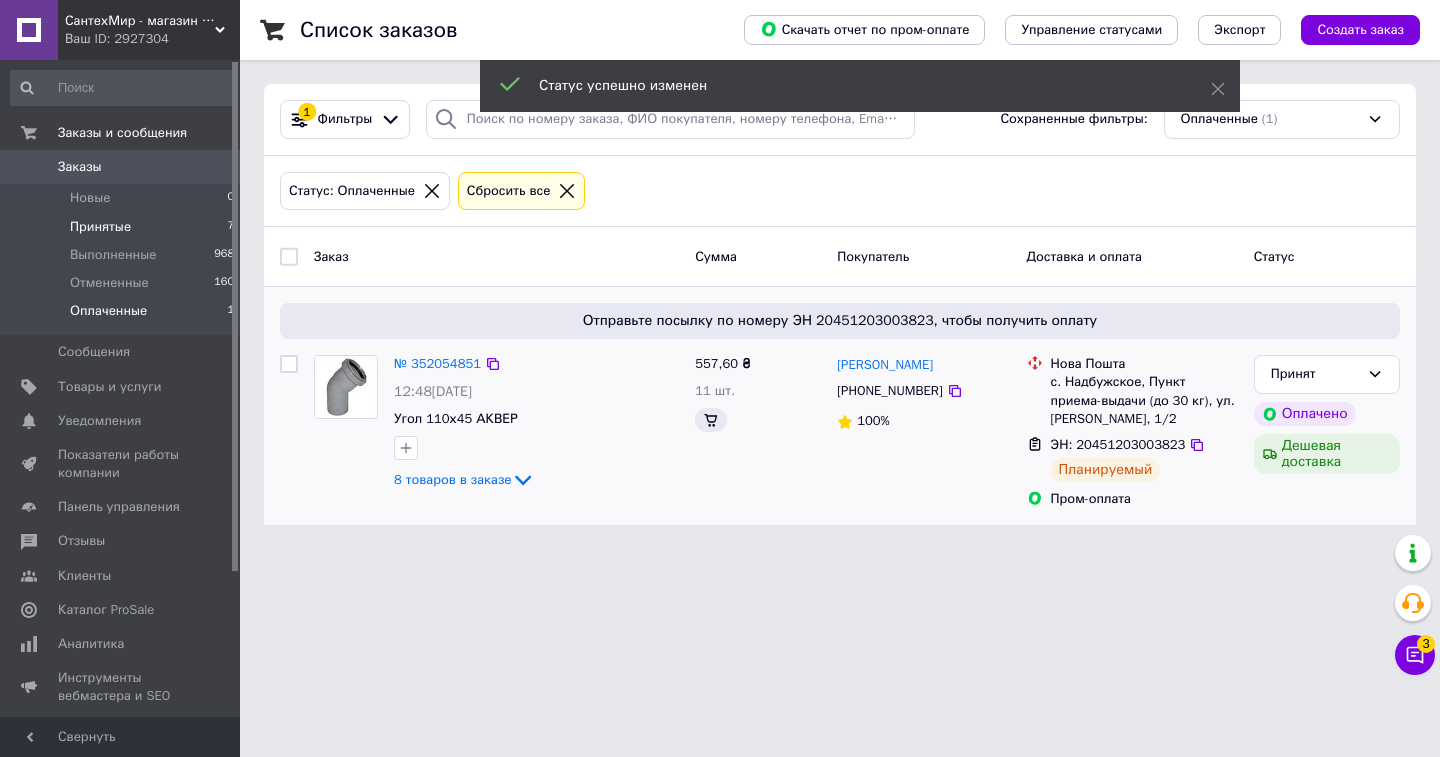 click on "Принятые" at bounding box center (100, 227) 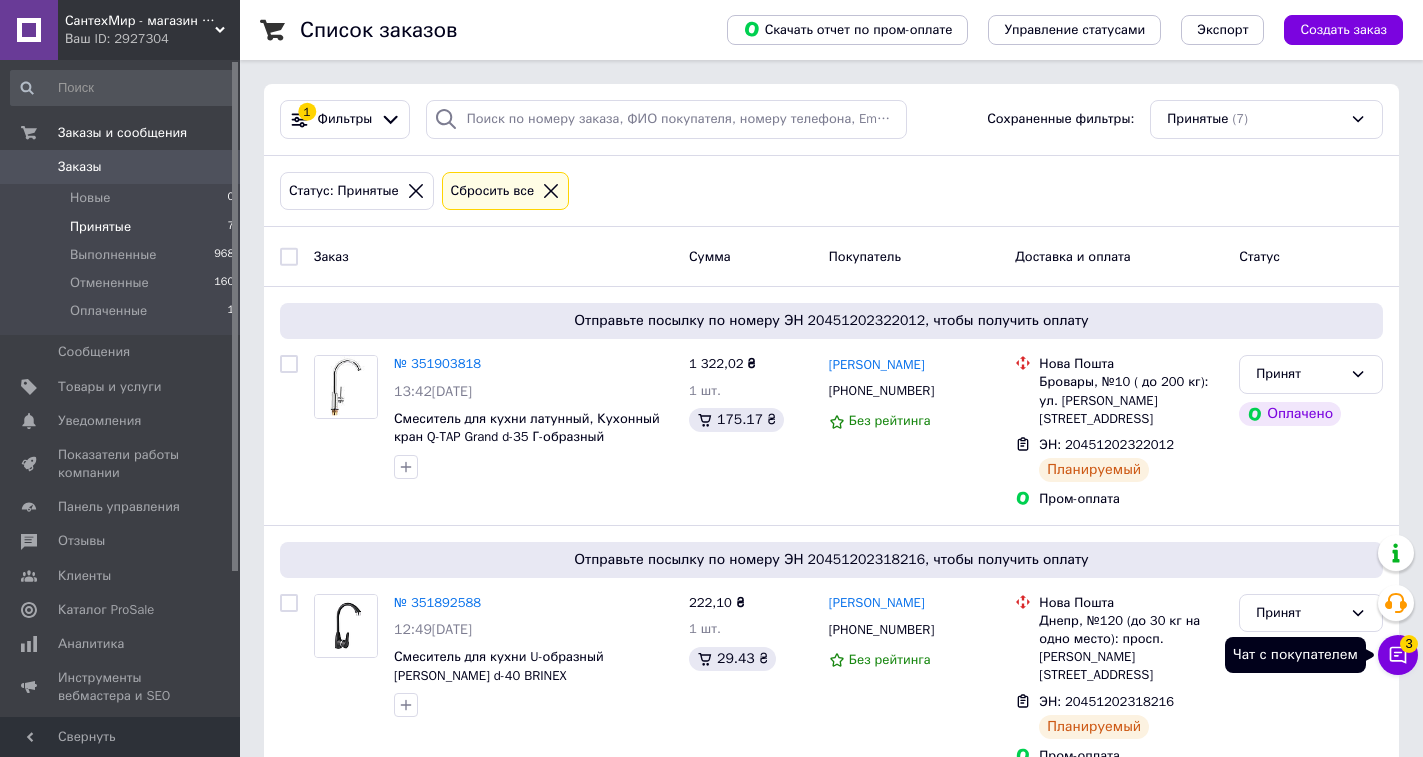 click on "3" at bounding box center [1409, 644] 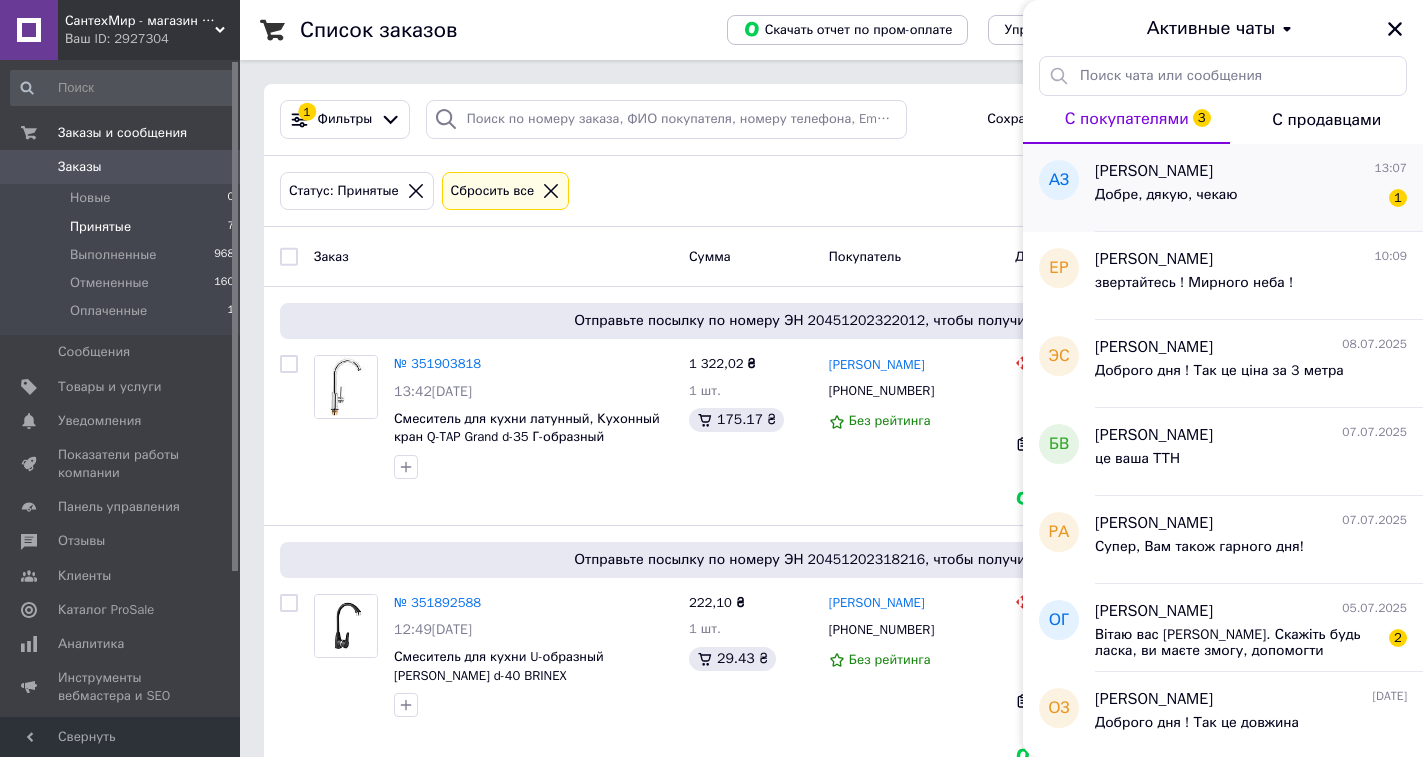 click on "Добре, дякую, чекаю" at bounding box center (1166, 201) 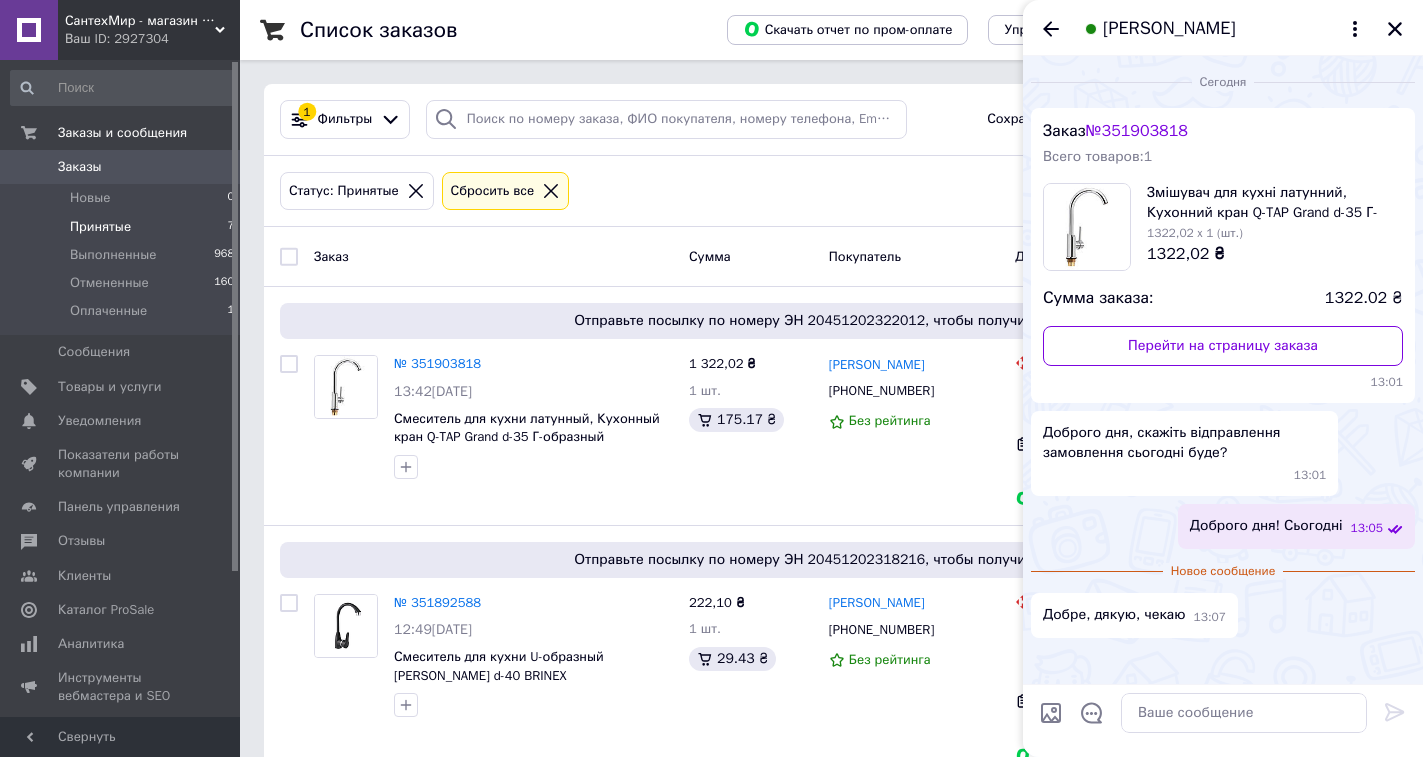 scroll, scrollTop: 100, scrollLeft: 0, axis: vertical 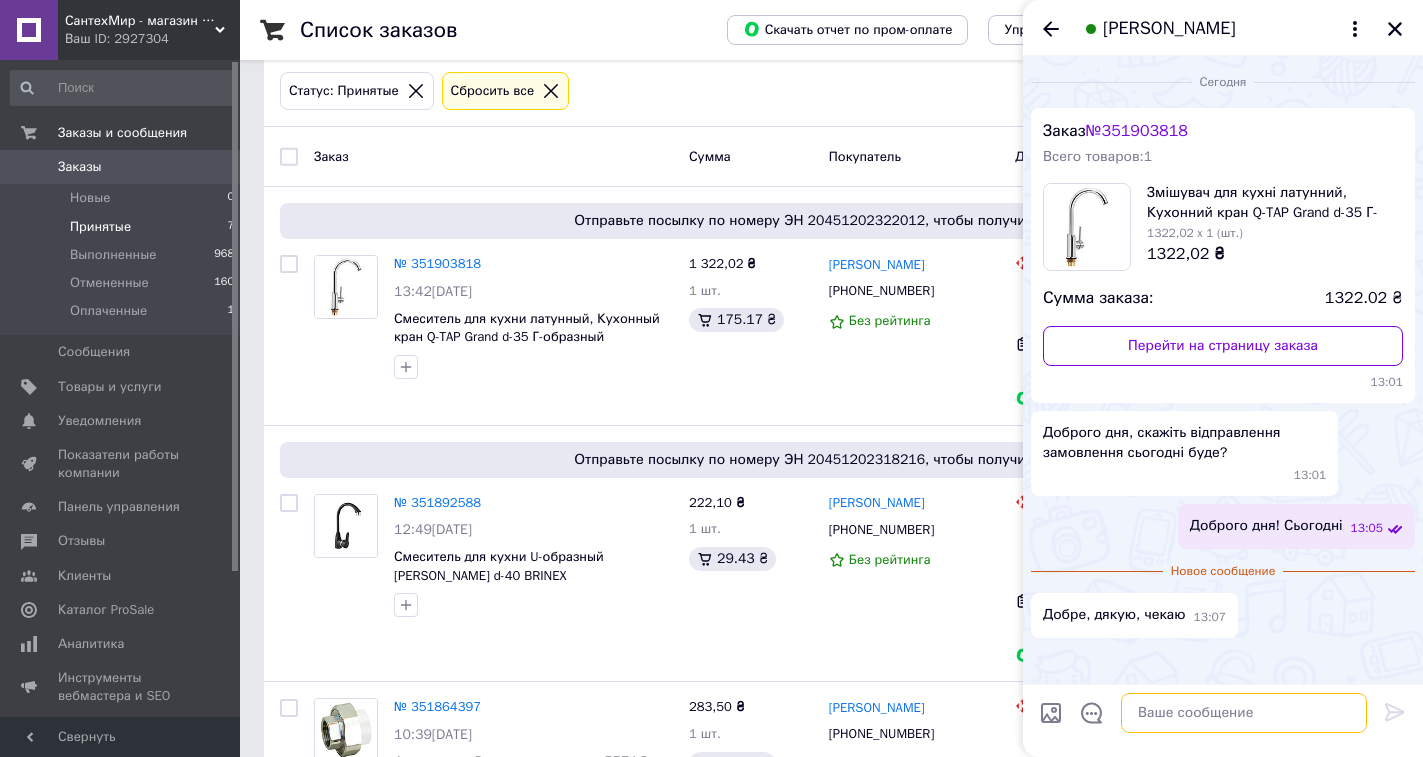 click at bounding box center [1244, 713] 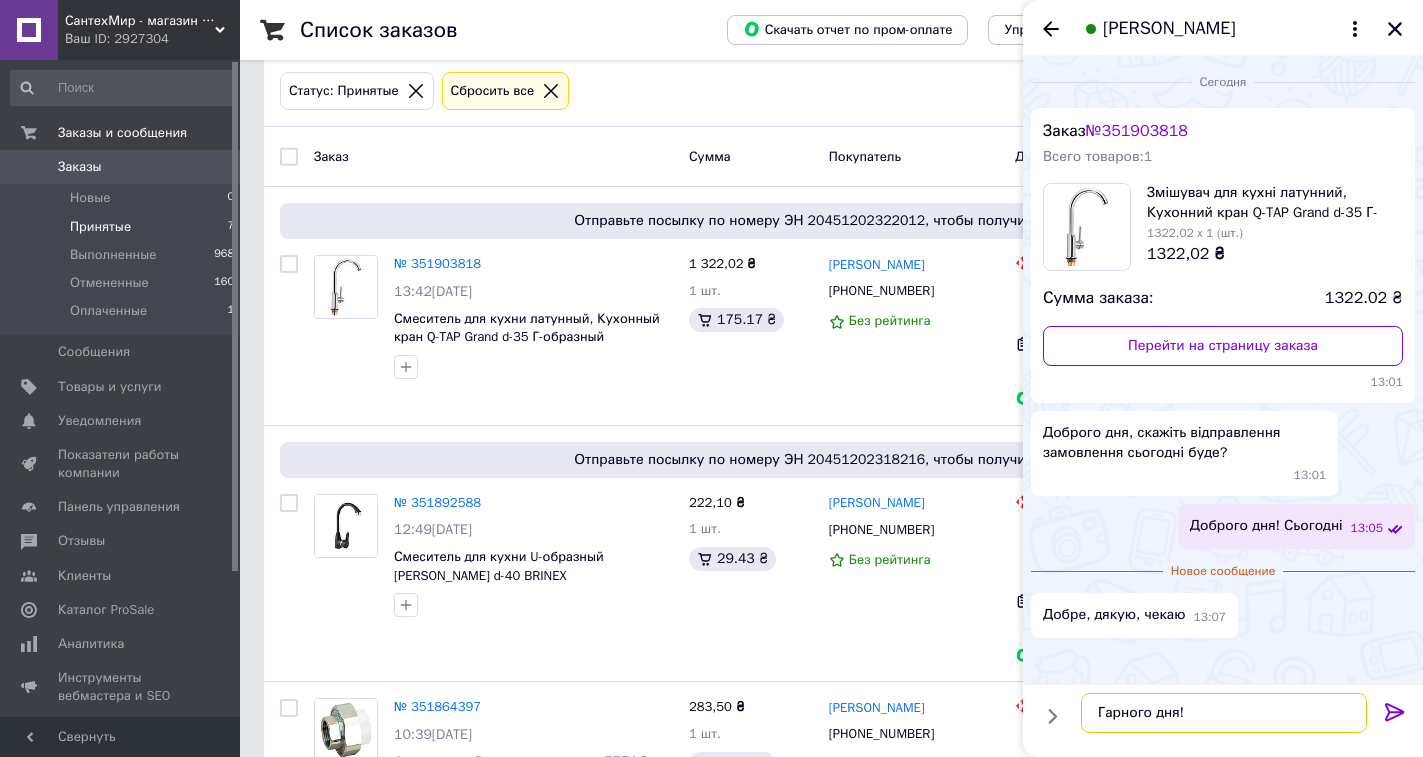 type on "Гарного дня!" 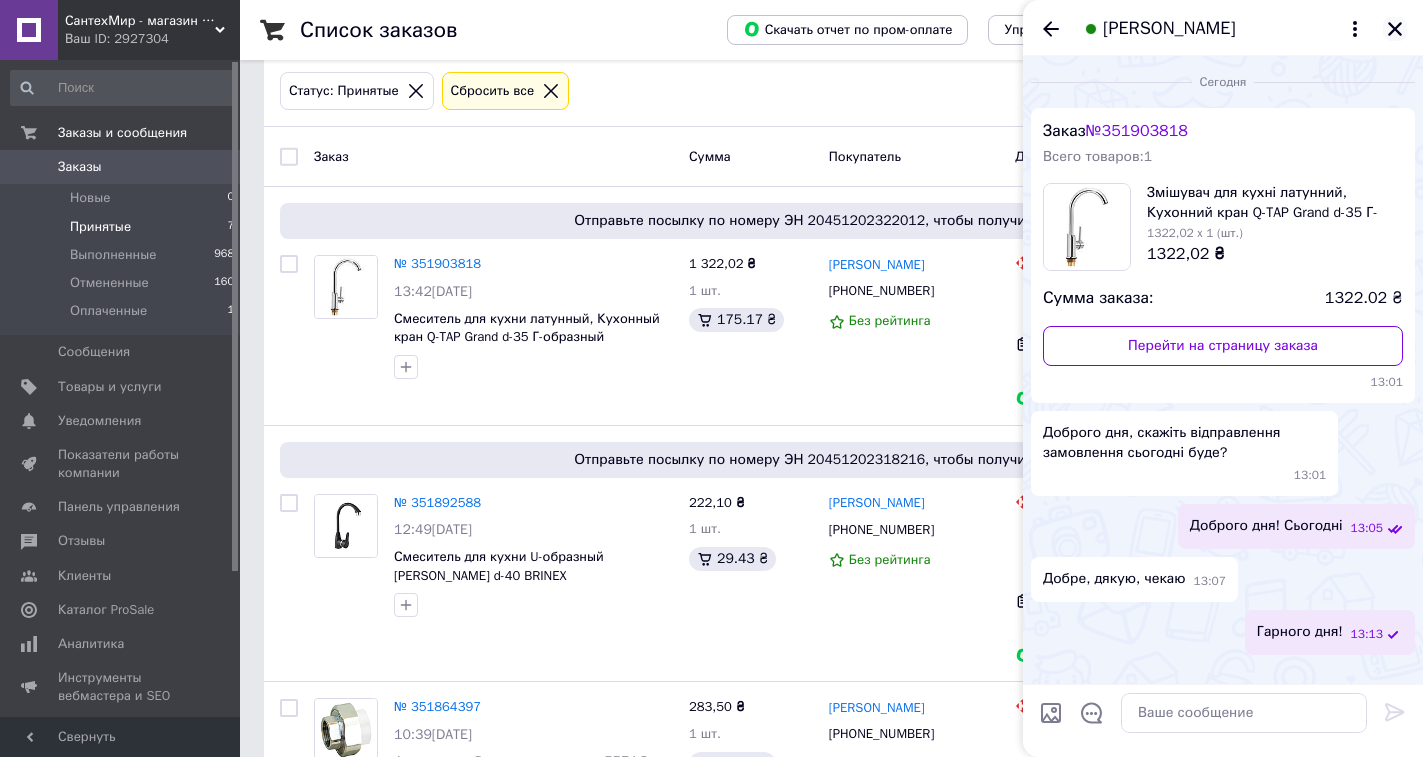 click 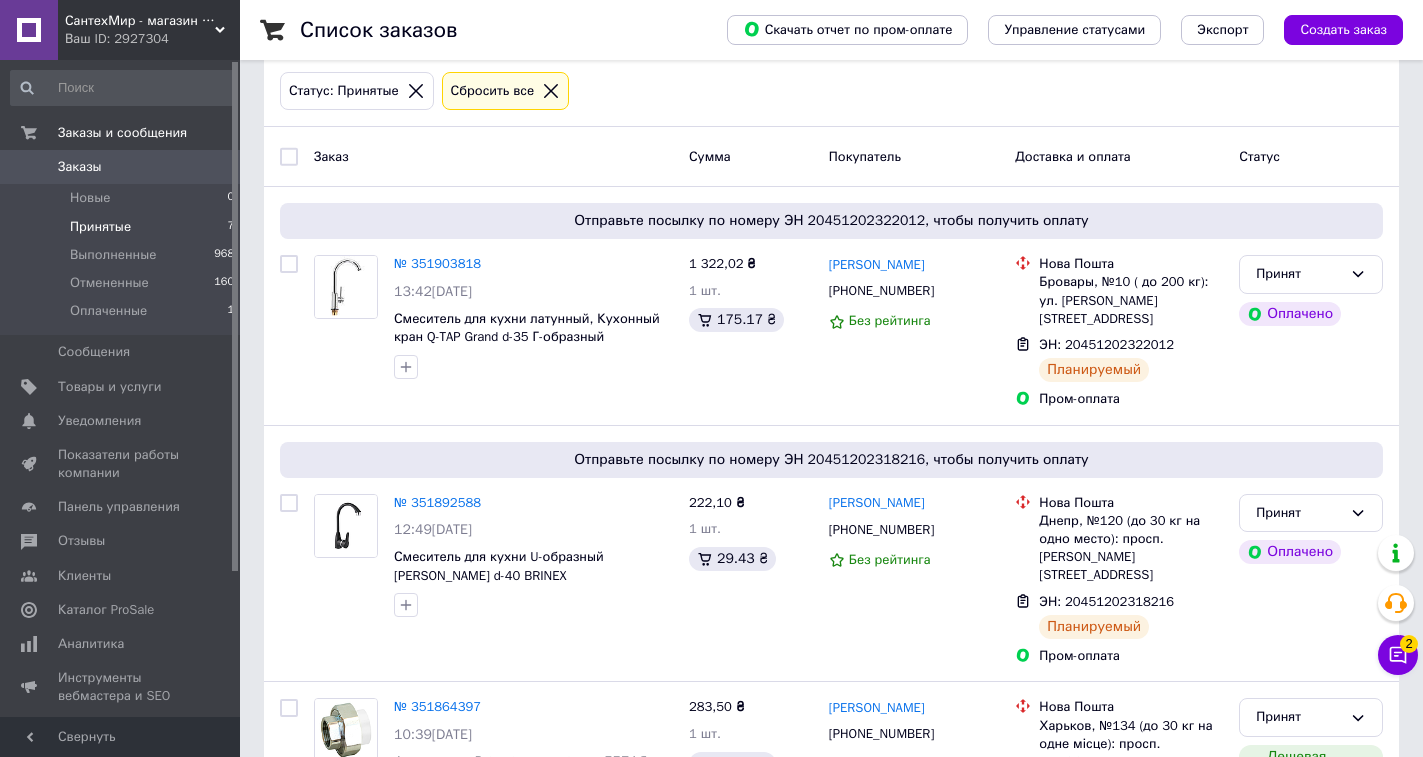 click on "Заказ Сумма Покупатель Доставка и оплата Статус" at bounding box center (831, 157) 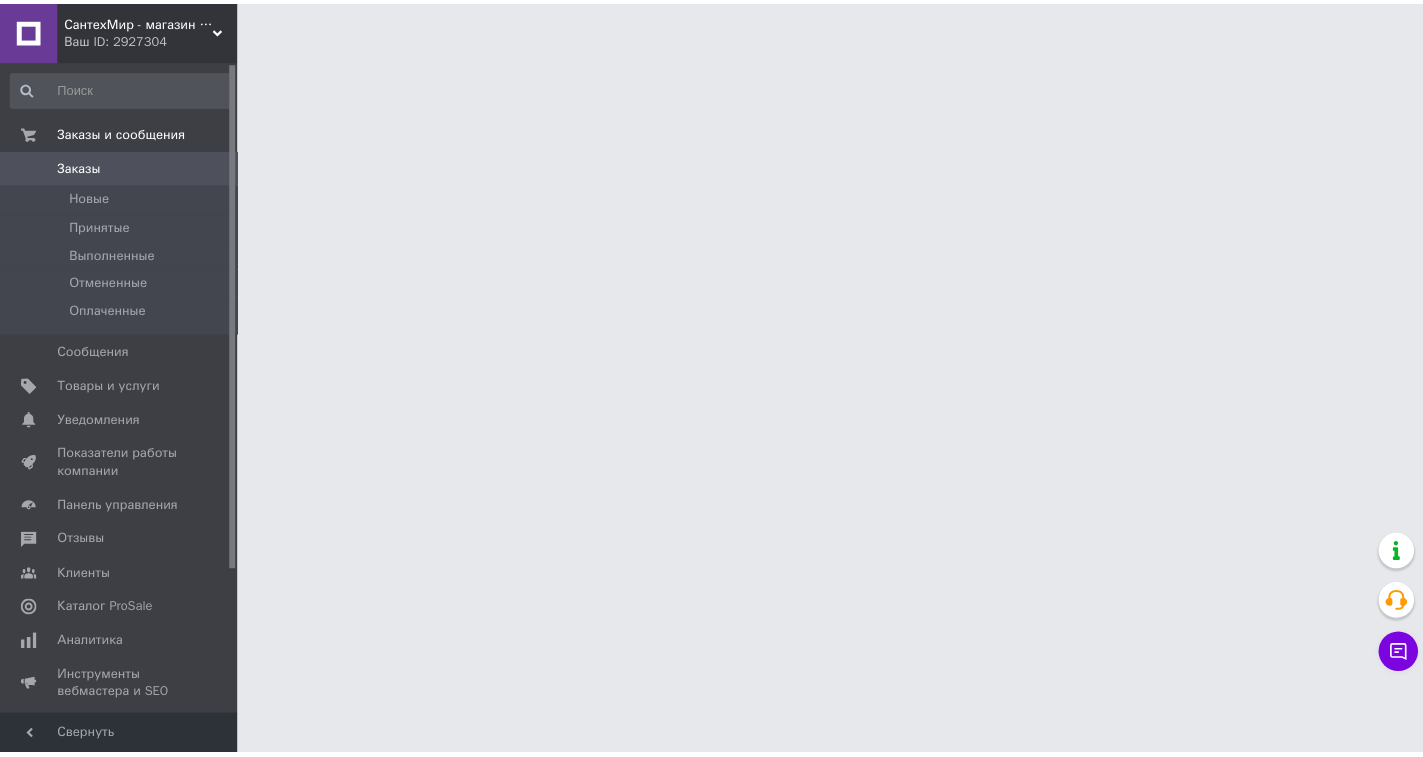scroll, scrollTop: 0, scrollLeft: 0, axis: both 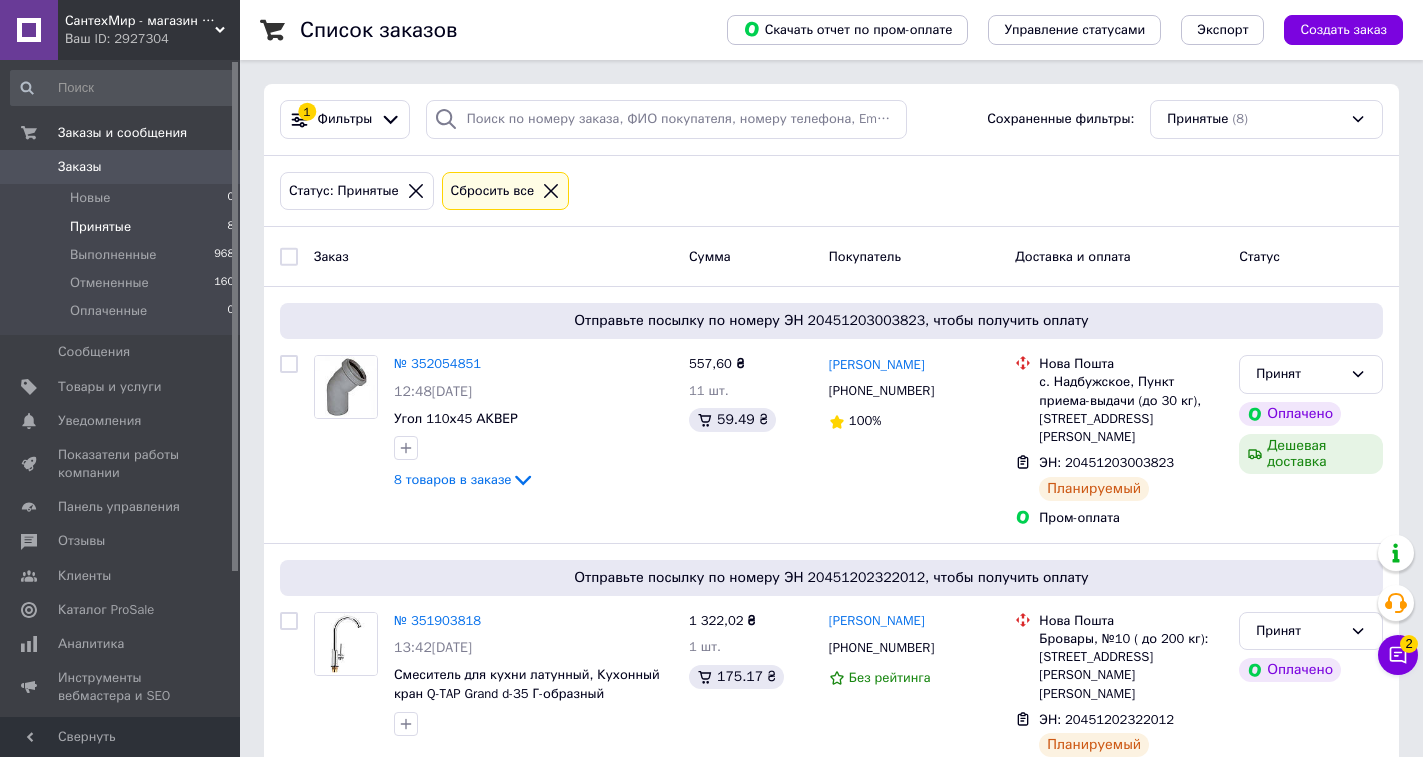 click on "Заказы" at bounding box center (121, 167) 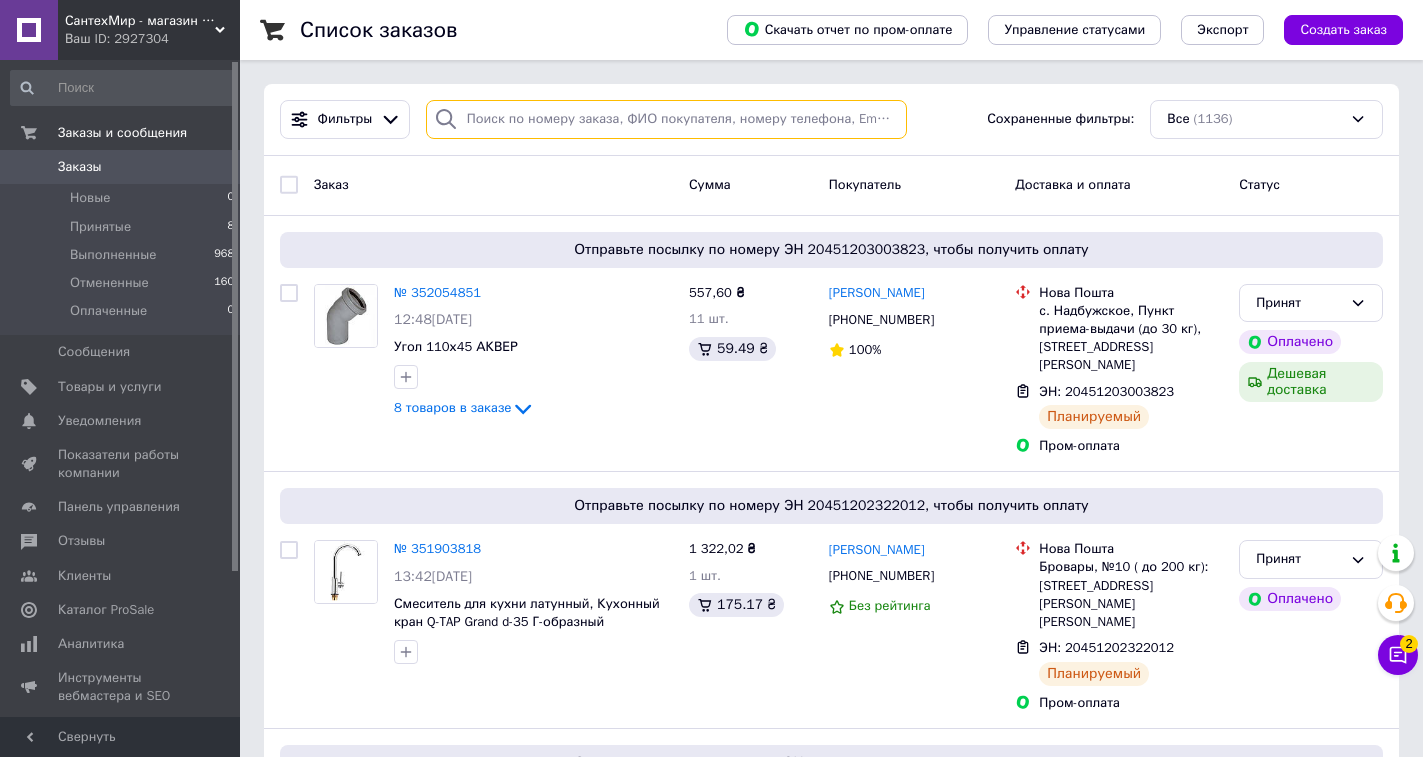 click at bounding box center [666, 119] 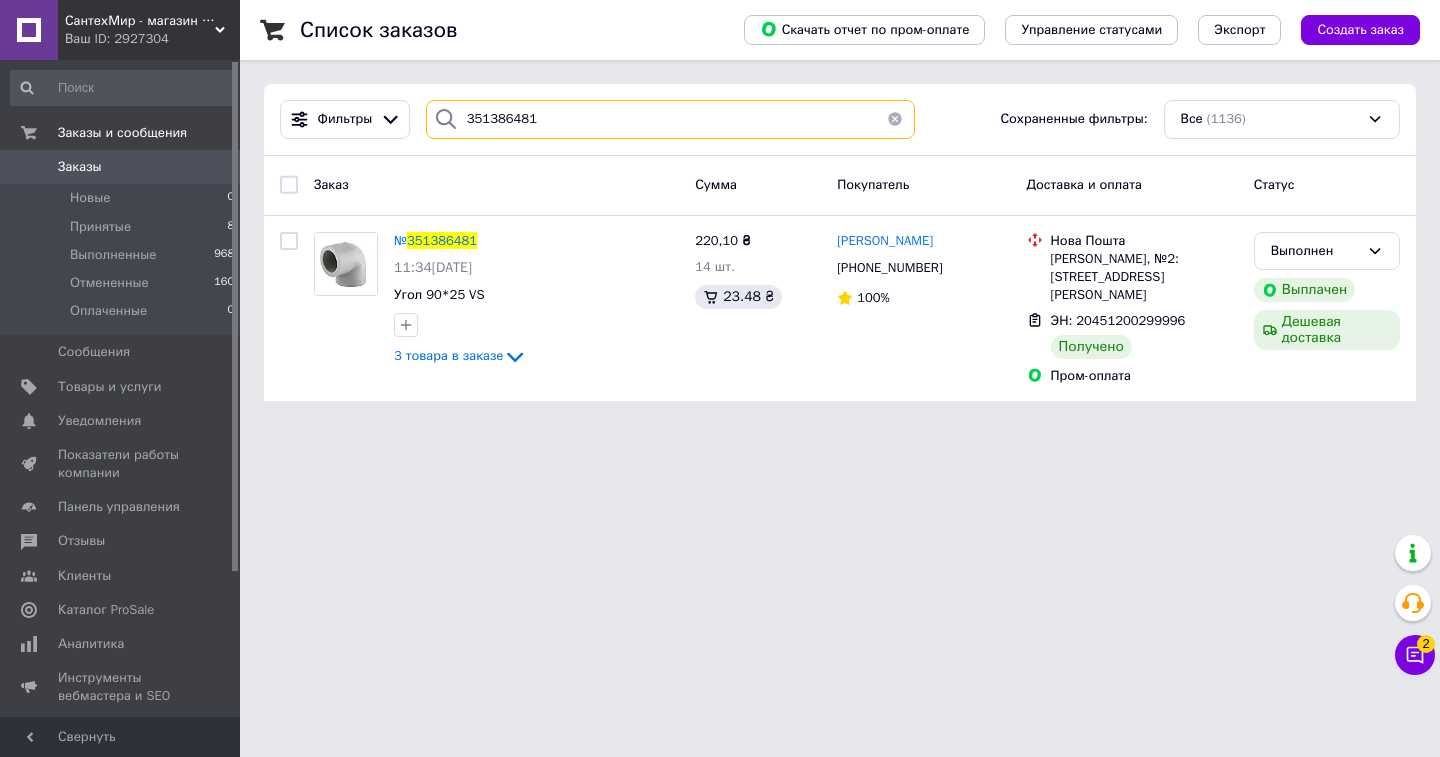 drag, startPoint x: 563, startPoint y: 122, endPoint x: 422, endPoint y: 123, distance: 141.00354 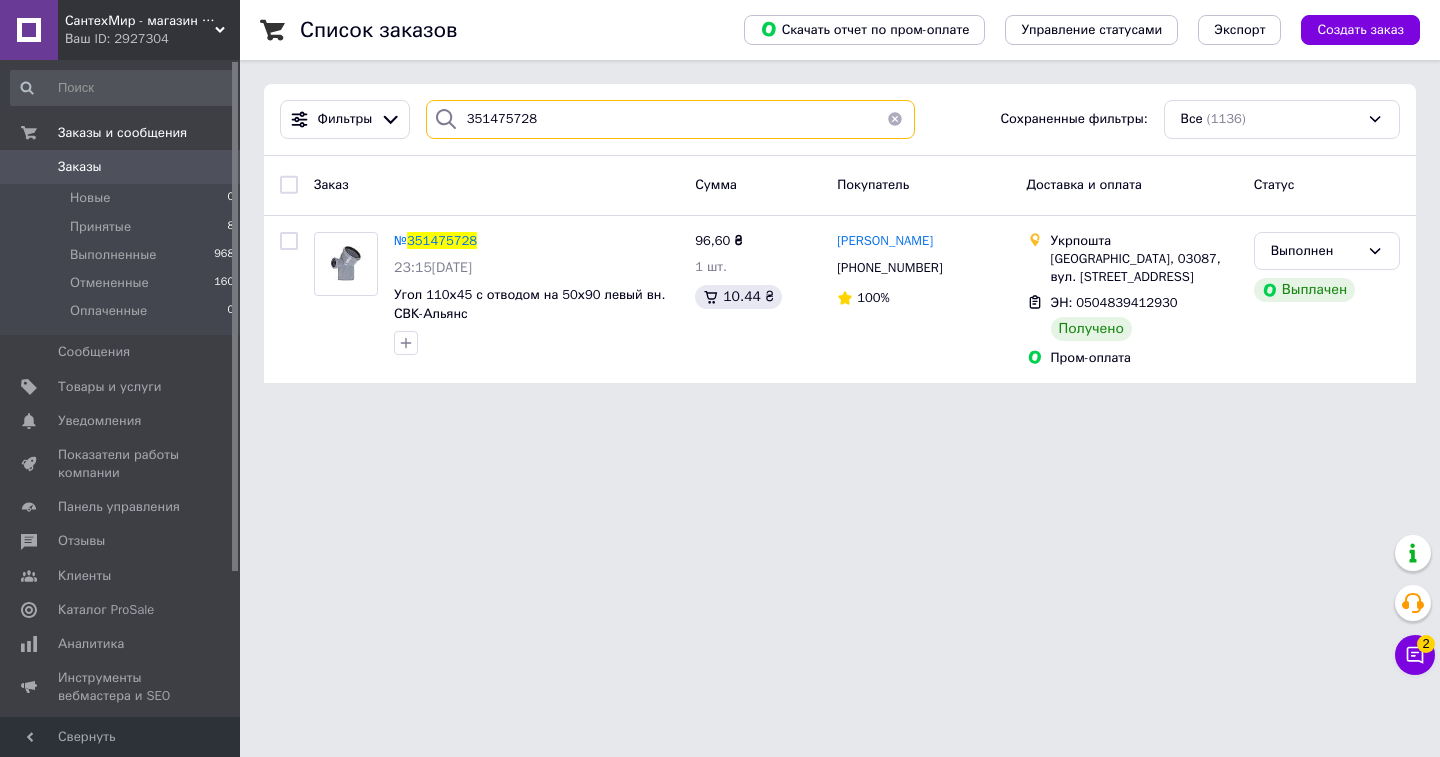 drag, startPoint x: 492, startPoint y: 111, endPoint x: 500, endPoint y: 140, distance: 30.083218 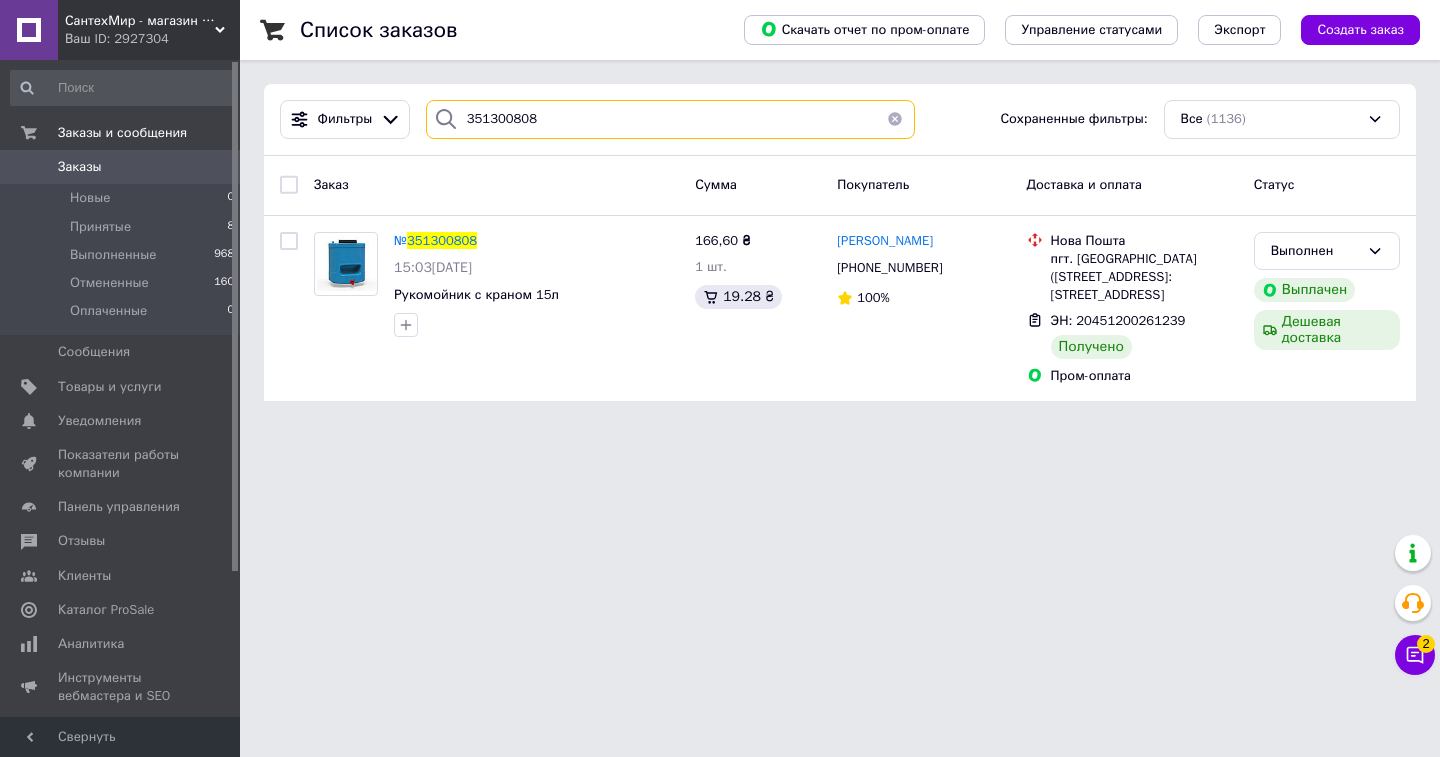 drag, startPoint x: 589, startPoint y: 104, endPoint x: 426, endPoint y: 97, distance: 163.15024 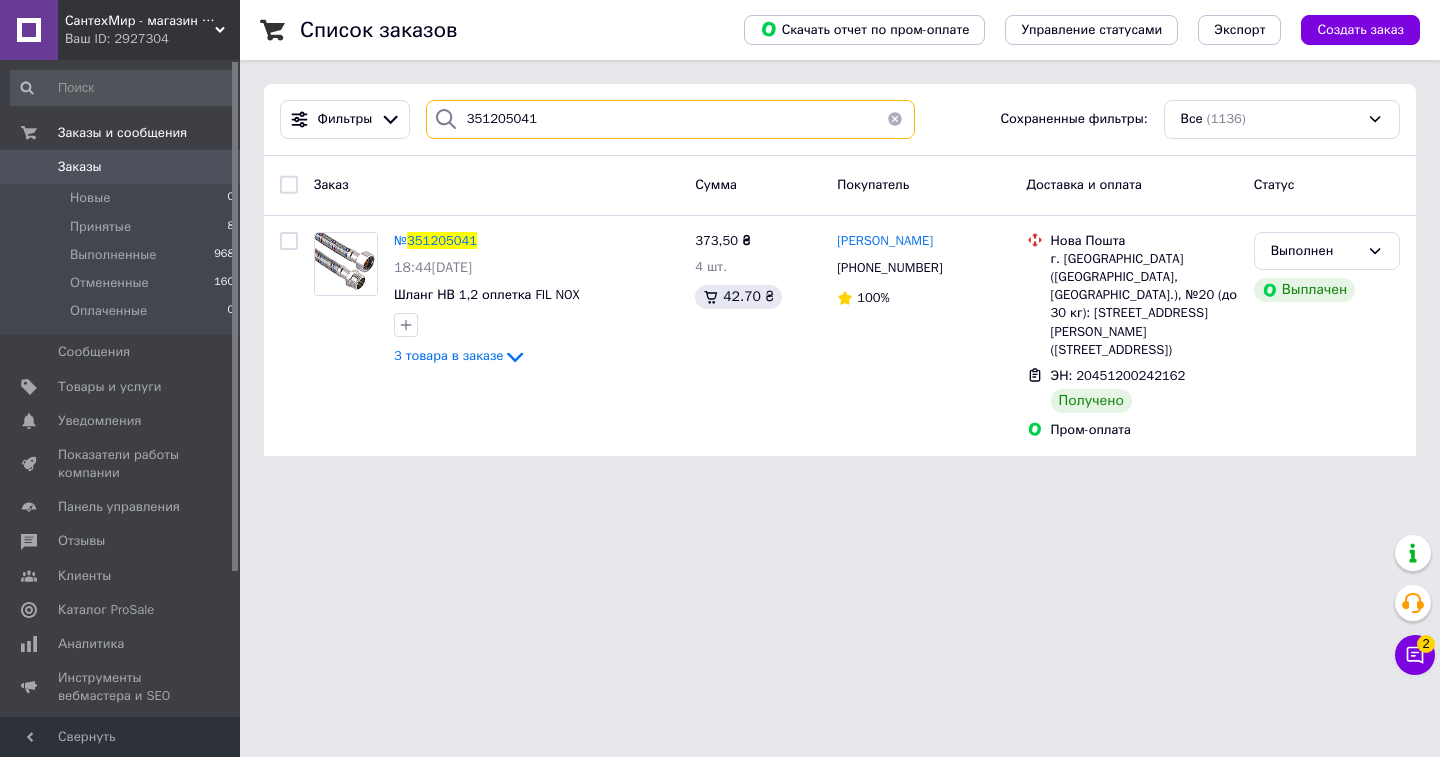 drag, startPoint x: 572, startPoint y: 119, endPoint x: 465, endPoint y: 118, distance: 107.00467 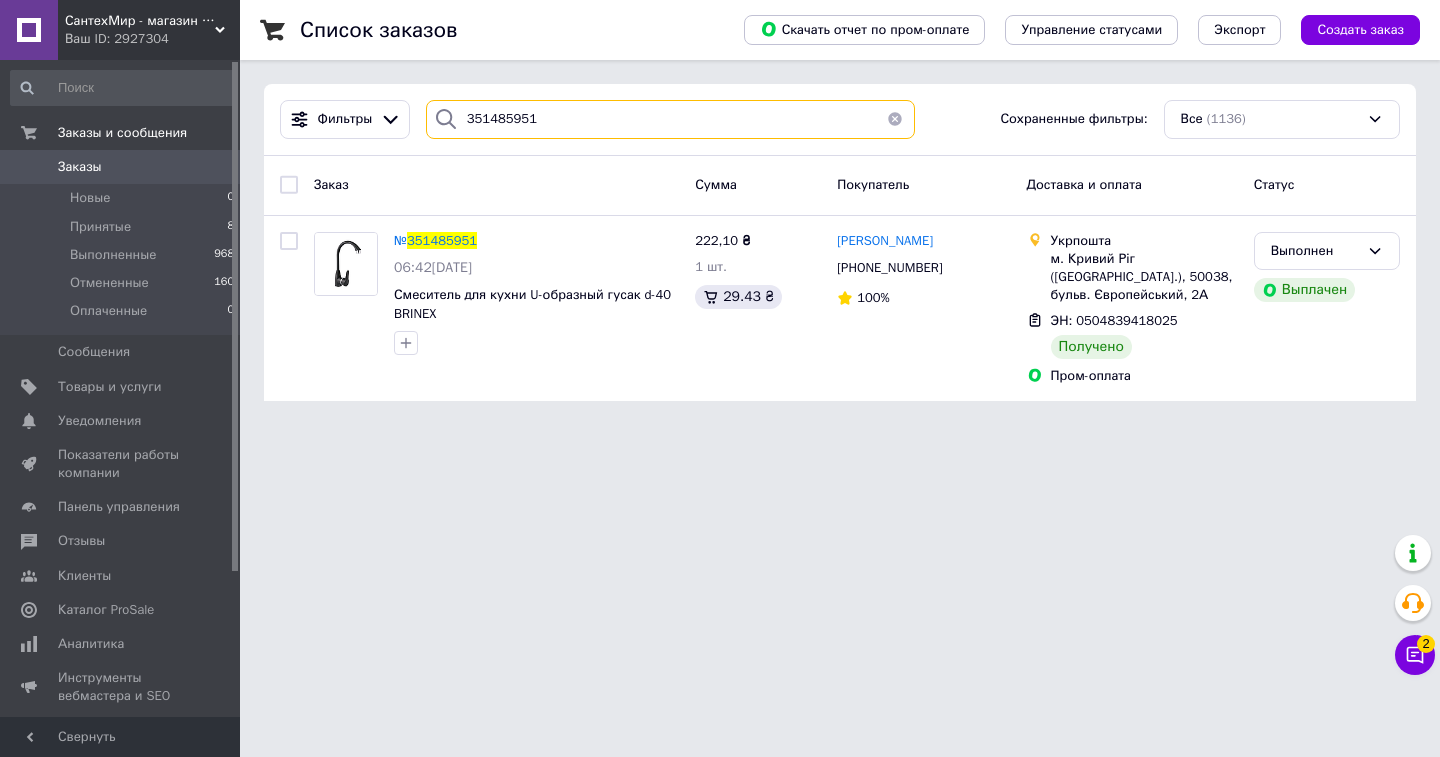 drag, startPoint x: 611, startPoint y: 123, endPoint x: 442, endPoint y: 112, distance: 169.3576 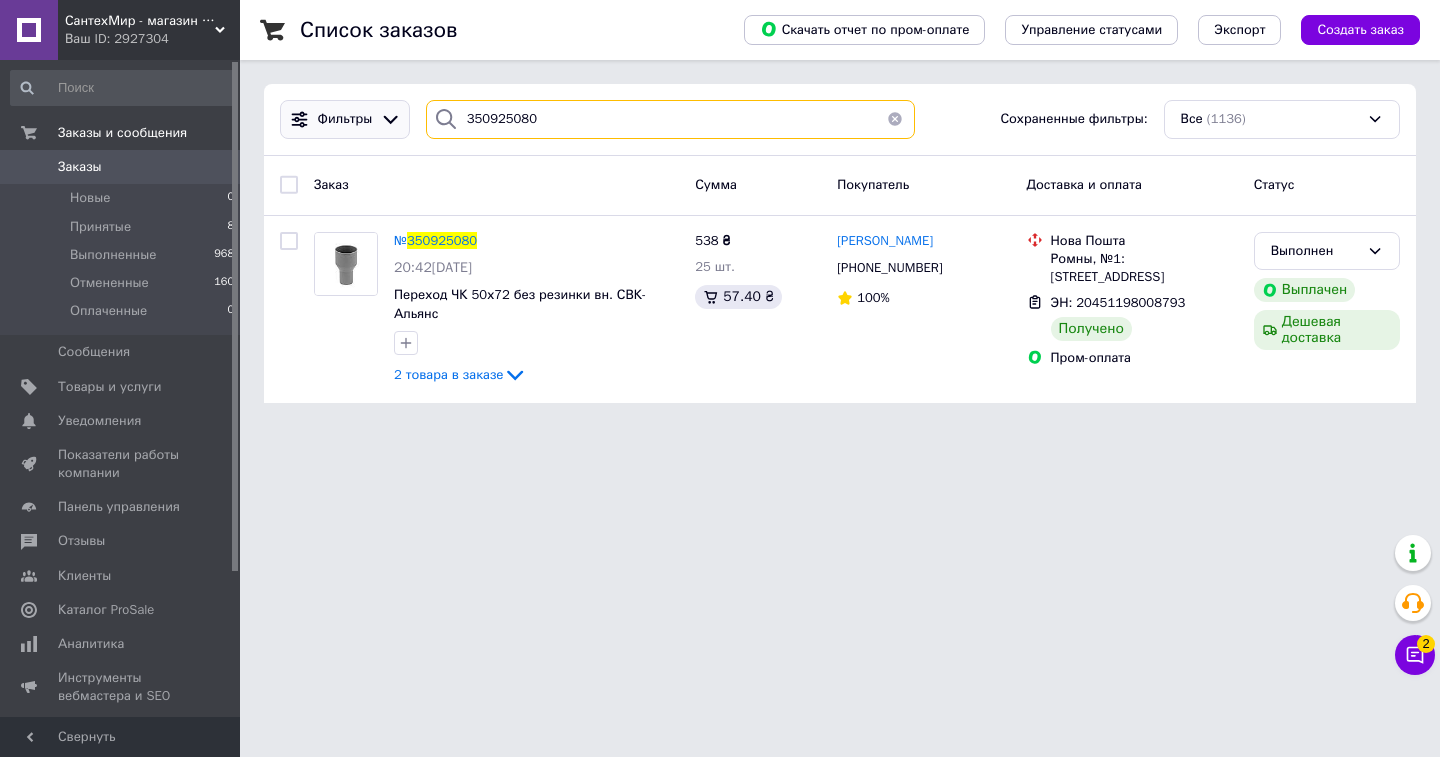 drag, startPoint x: 488, startPoint y: 113, endPoint x: 388, endPoint y: 100, distance: 100.84146 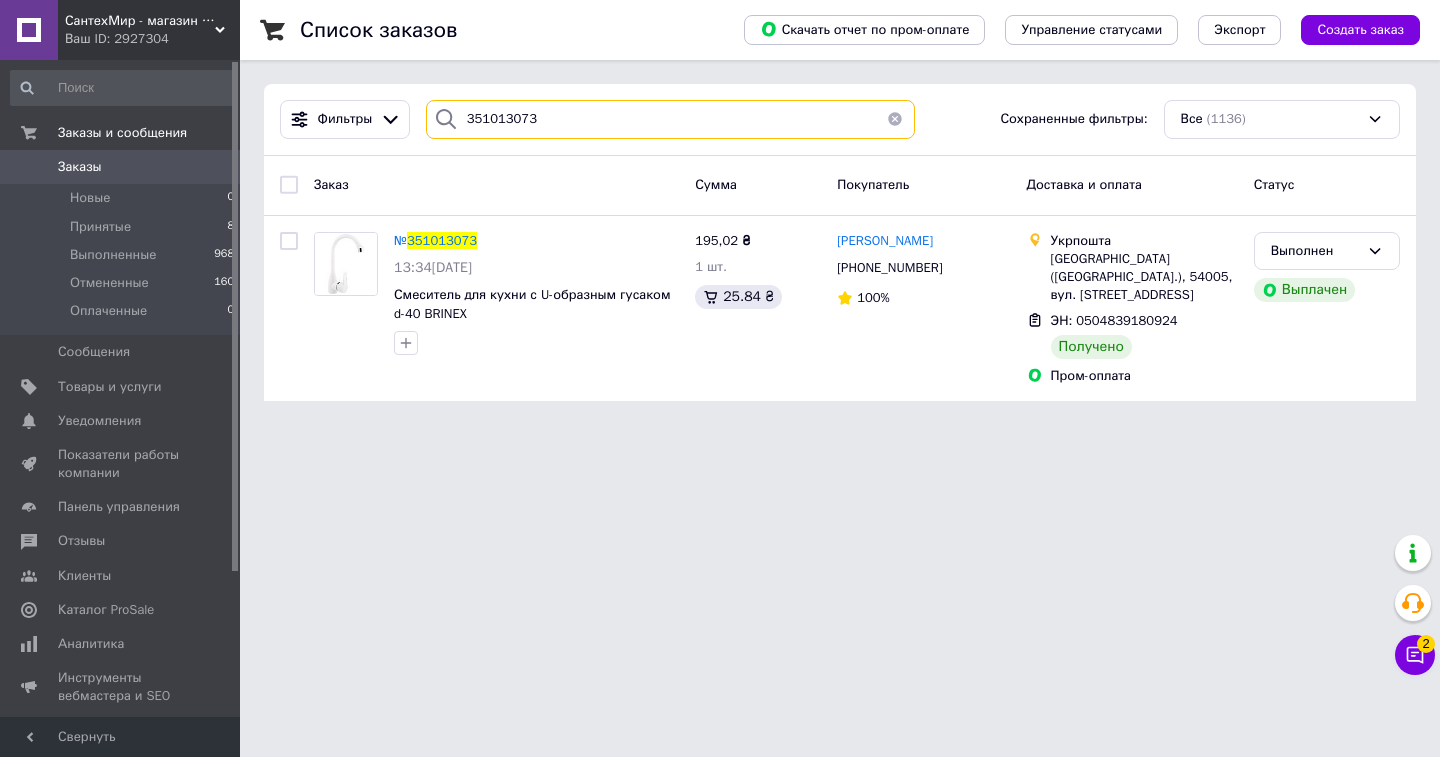 drag, startPoint x: 494, startPoint y: 120, endPoint x: 660, endPoint y: 117, distance: 166.0271 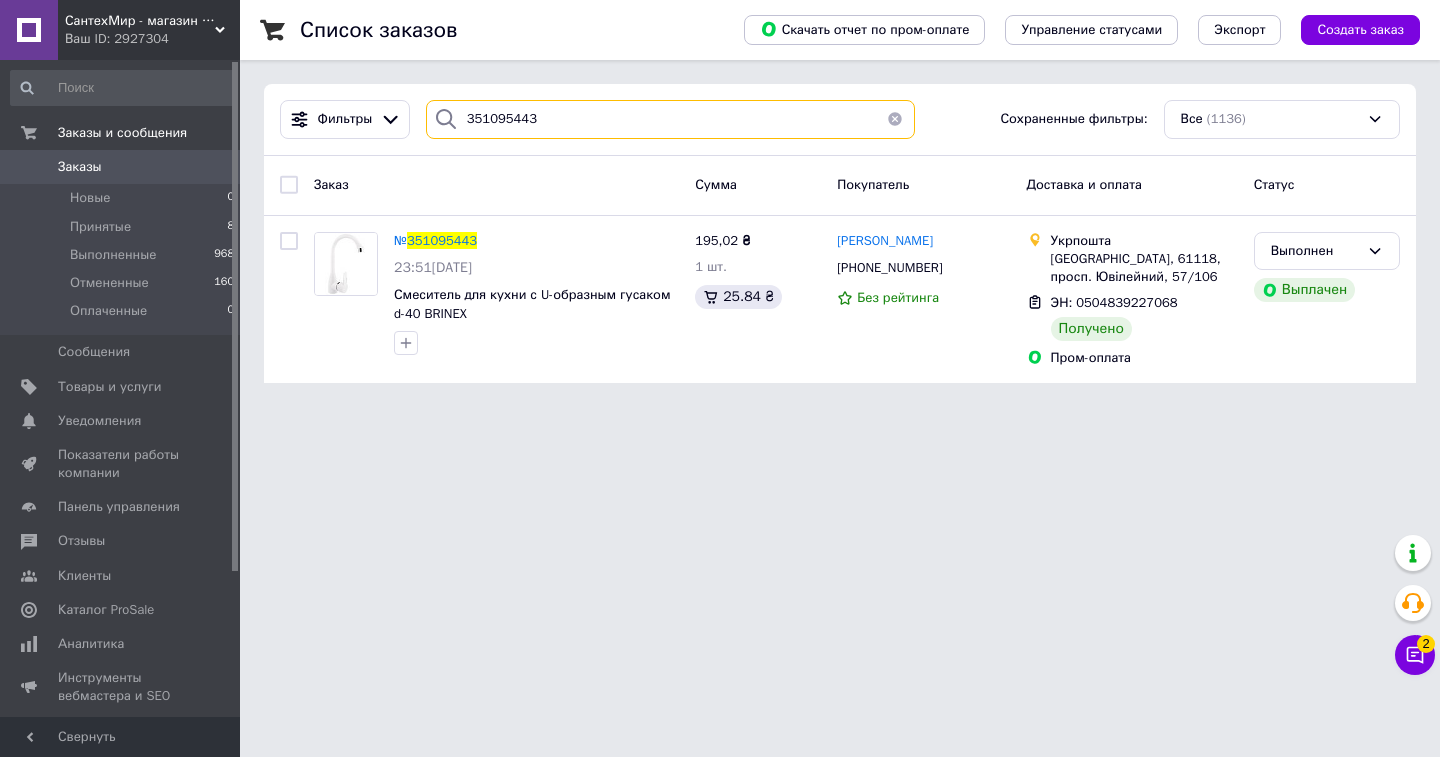 drag, startPoint x: 454, startPoint y: 107, endPoint x: 406, endPoint y: 100, distance: 48.507732 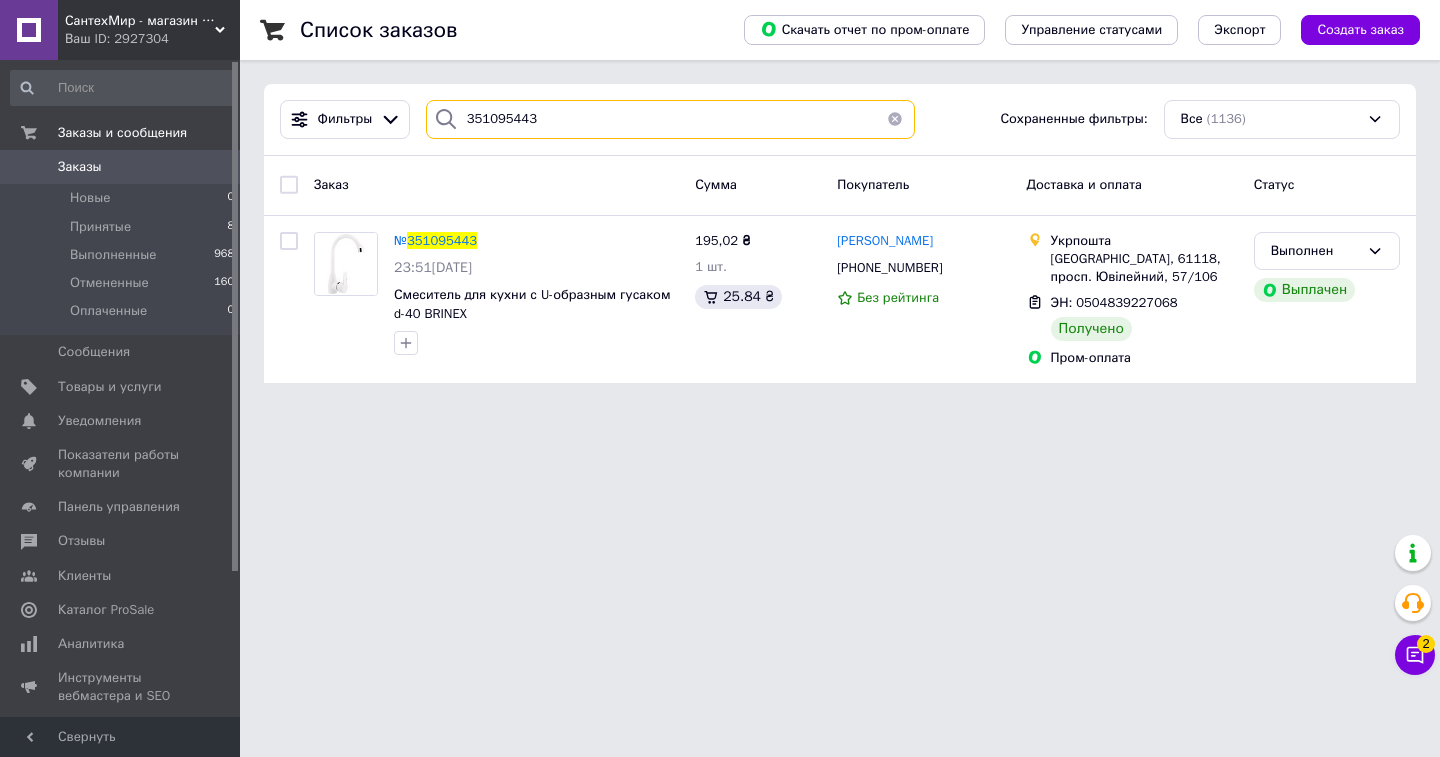 click on "351095443" at bounding box center (670, 119) 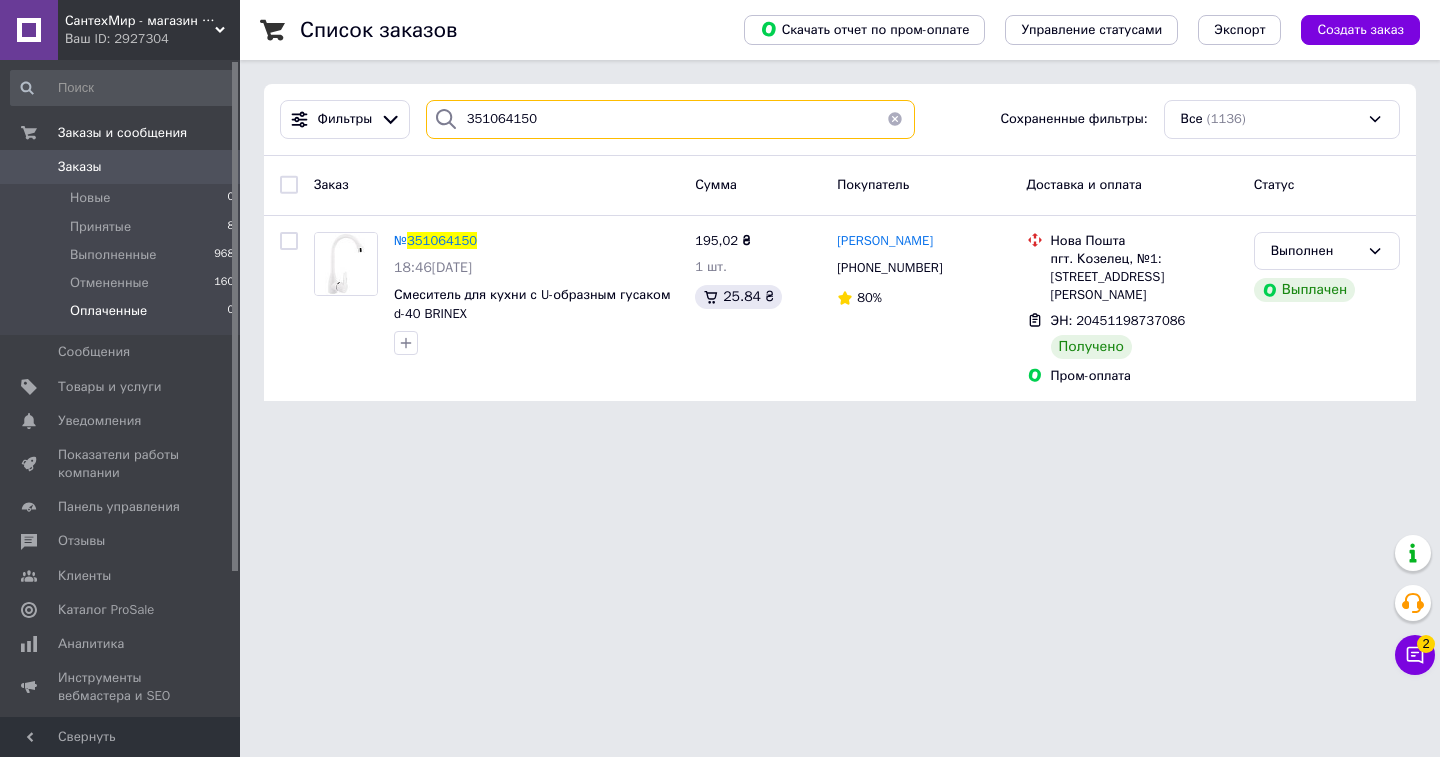 type on "351064150" 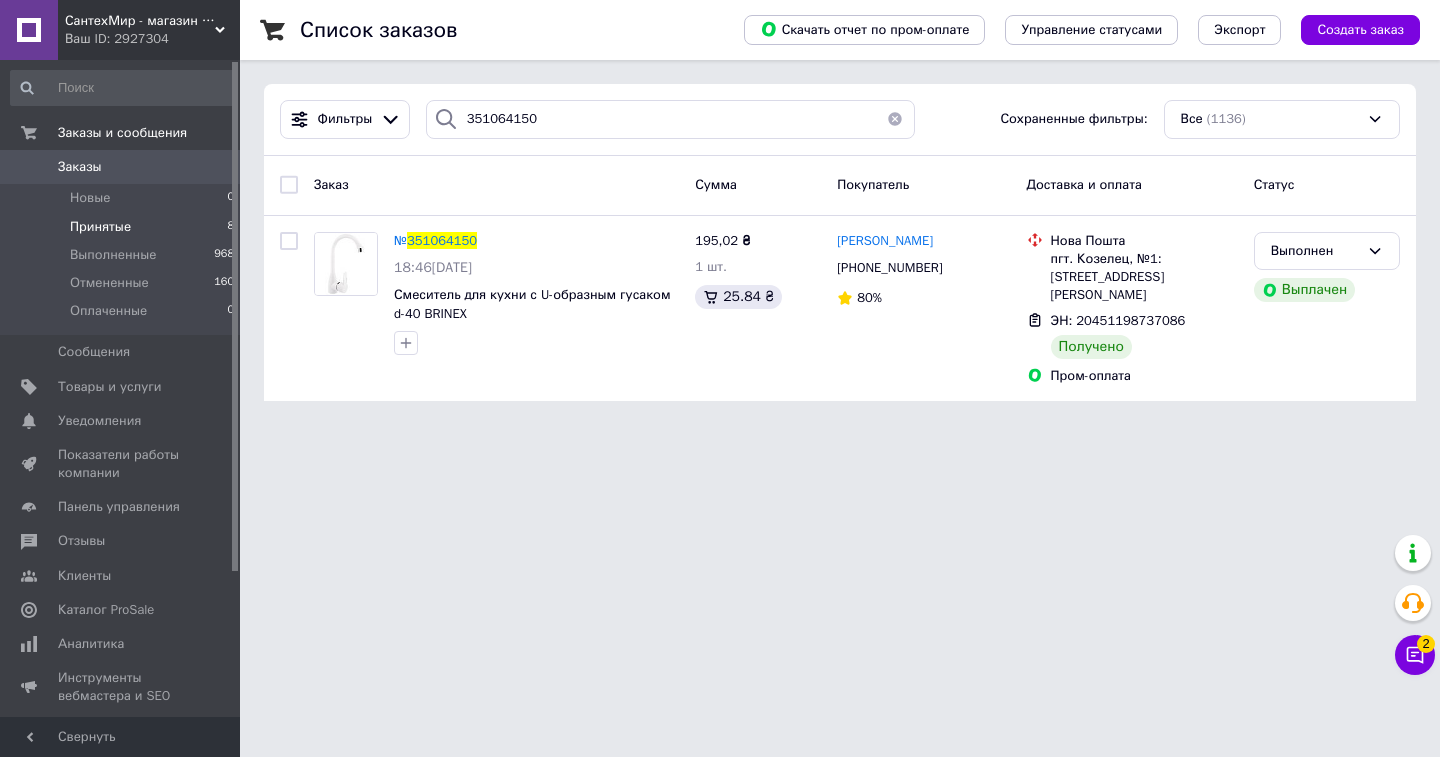 click on "Принятые" at bounding box center (100, 227) 